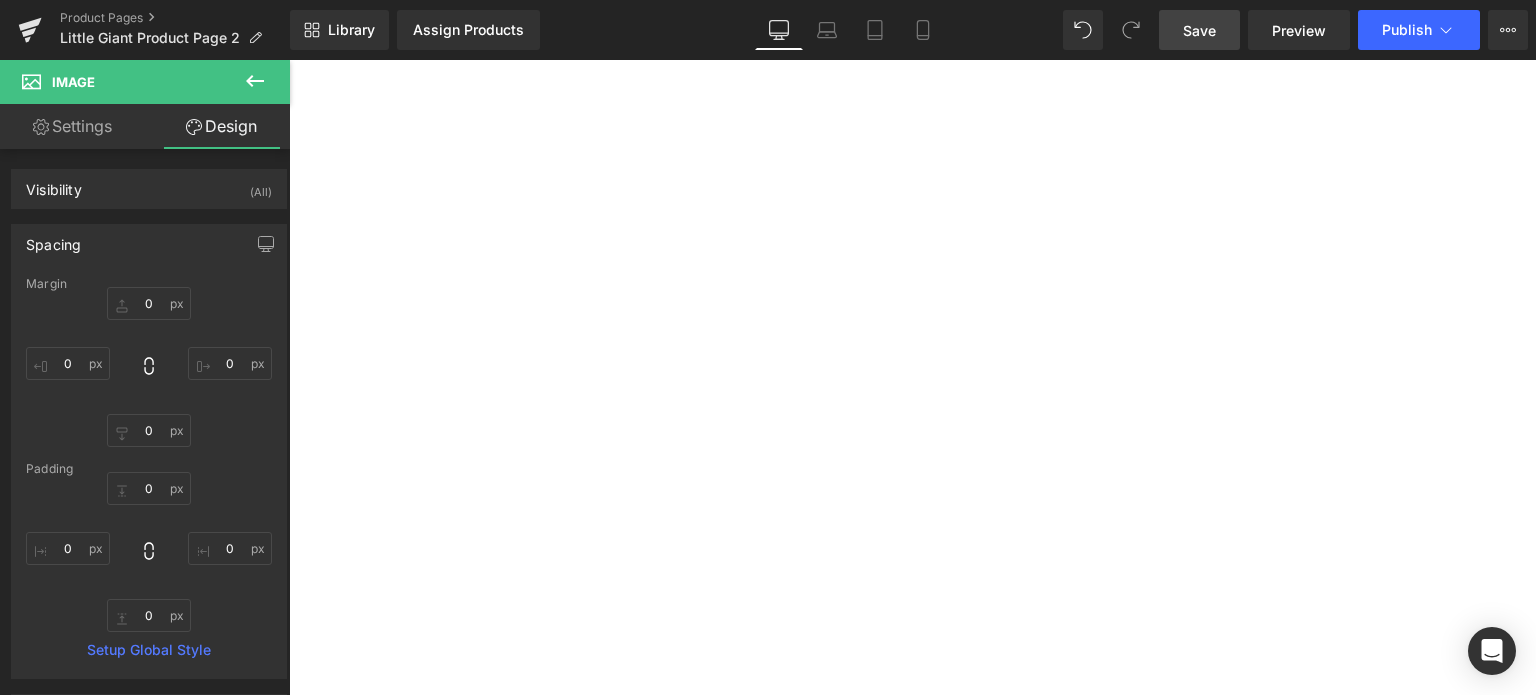 scroll, scrollTop: 0, scrollLeft: 0, axis: both 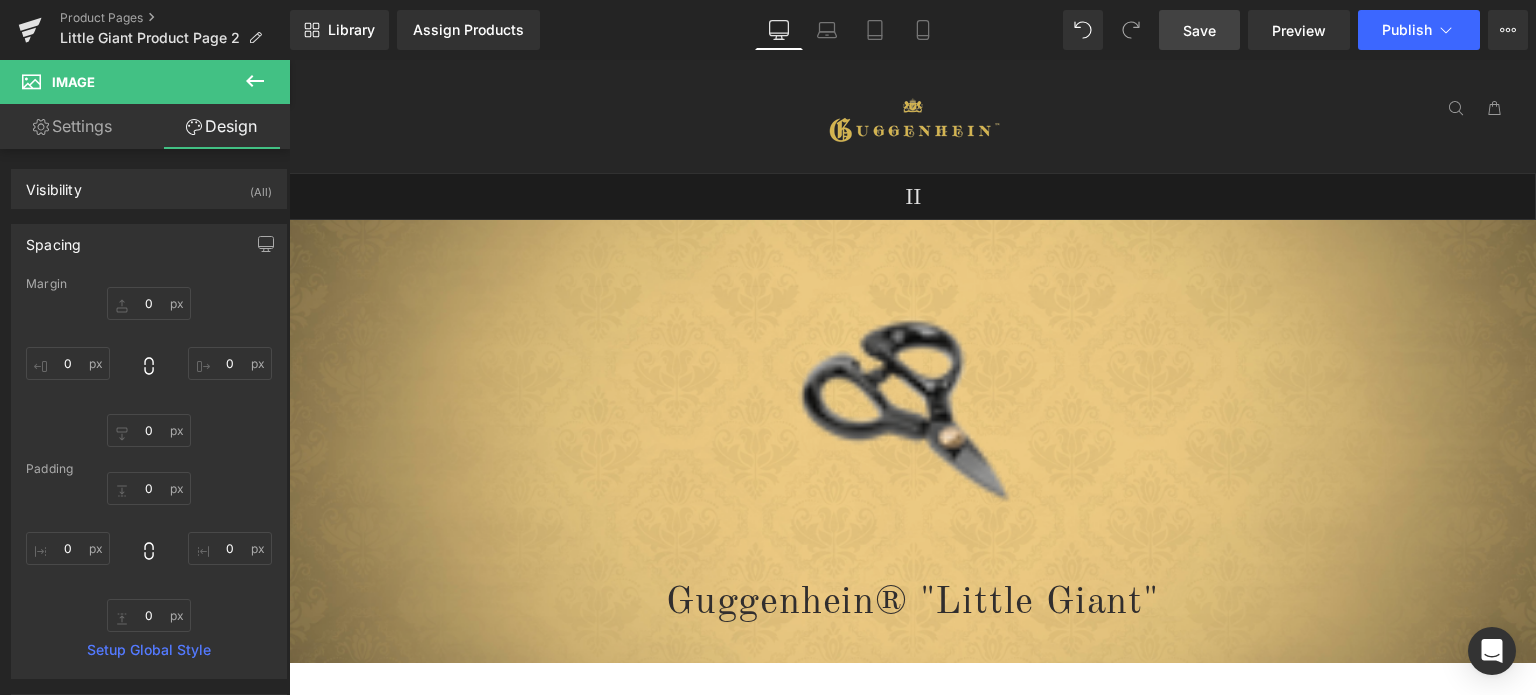 click on "Save" at bounding box center [1199, 30] 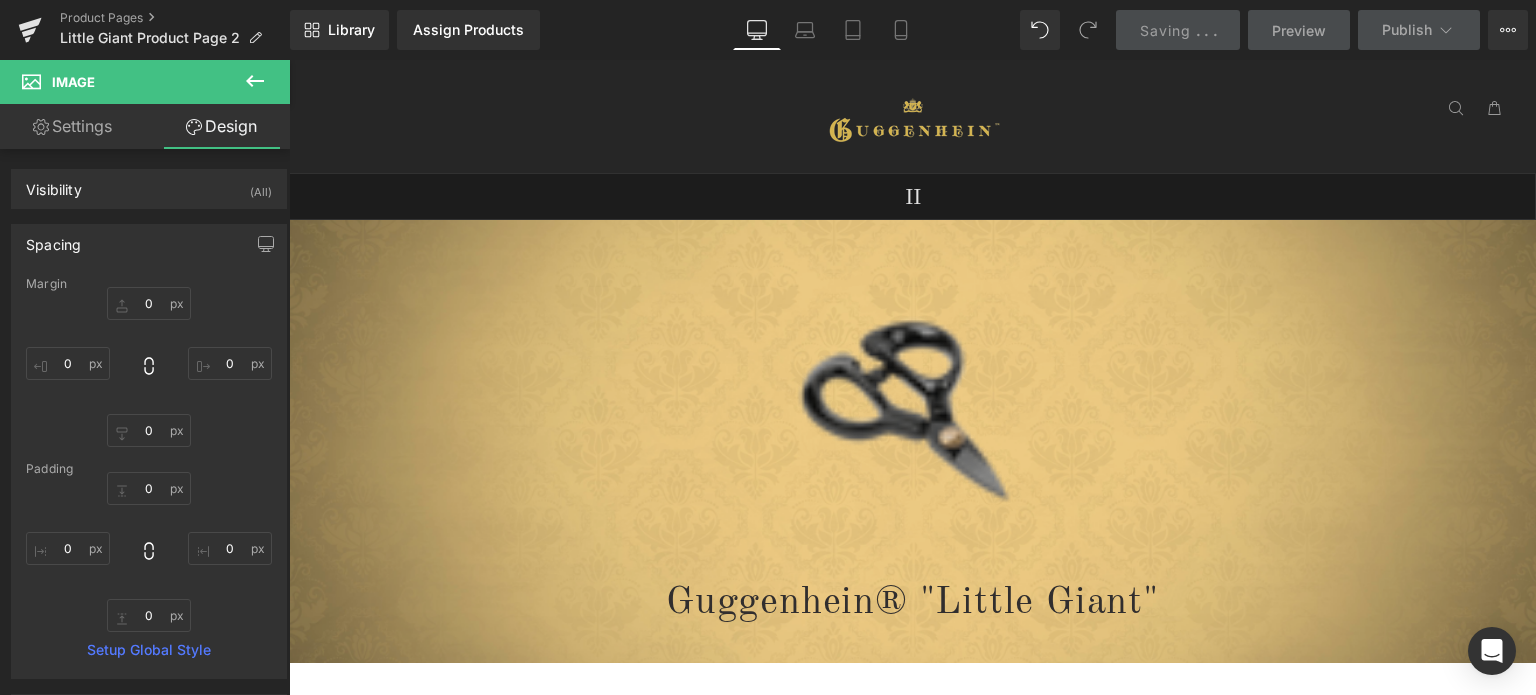 scroll, scrollTop: 135, scrollLeft: 0, axis: vertical 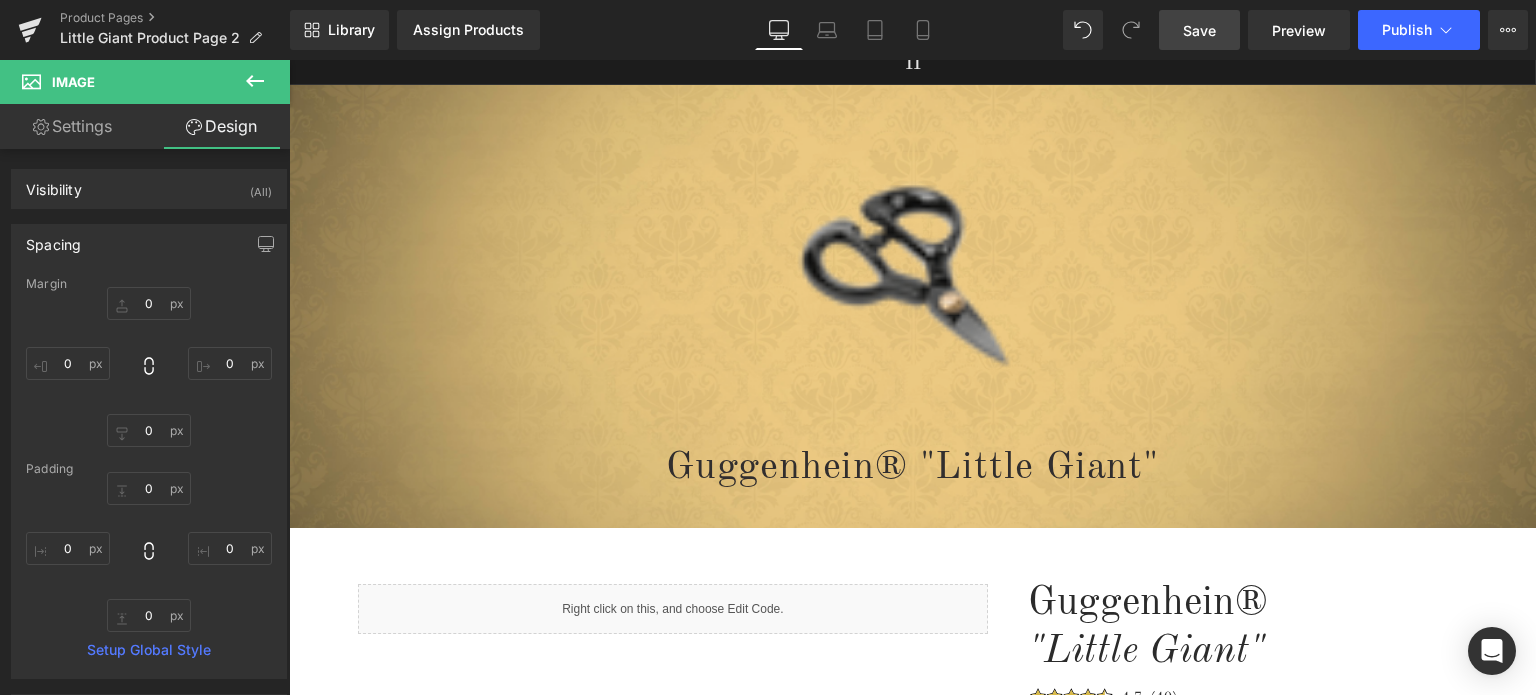 click on "Save" at bounding box center [1199, 30] 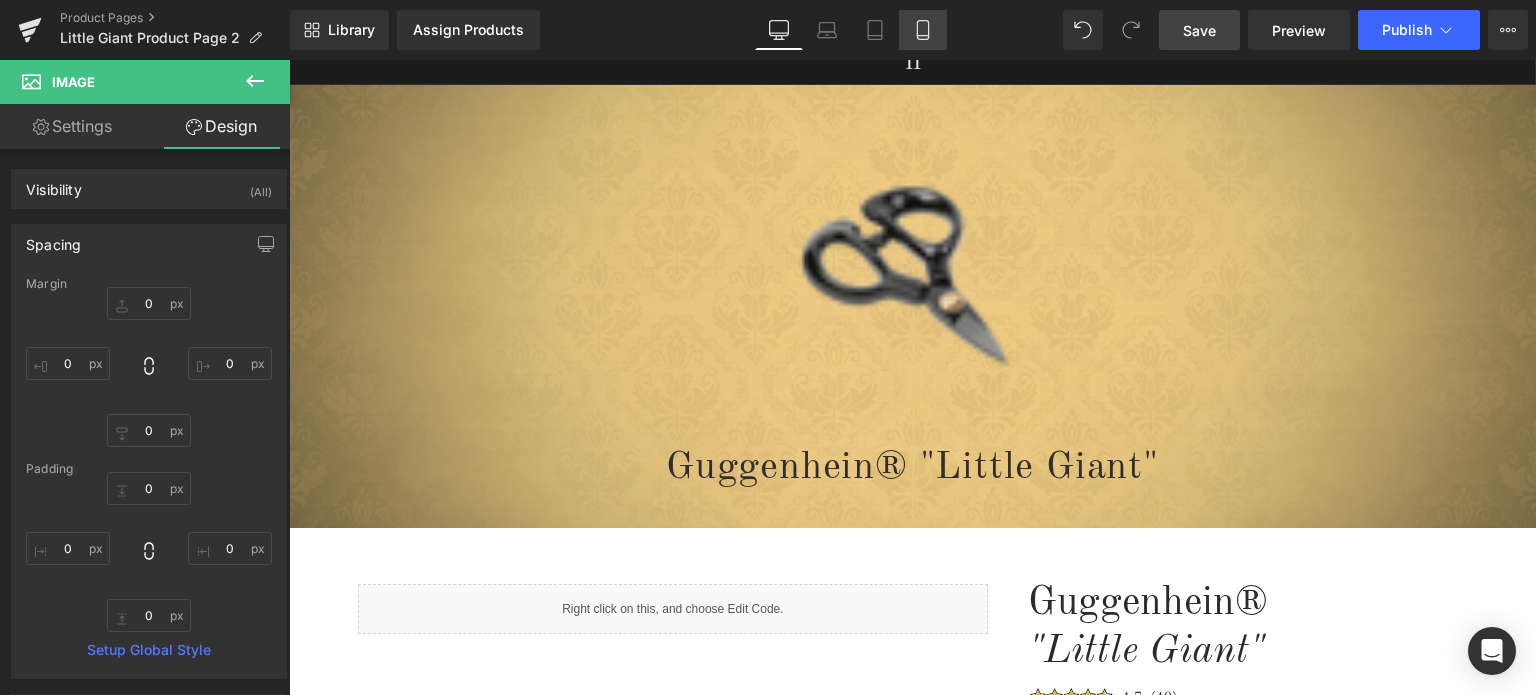 click 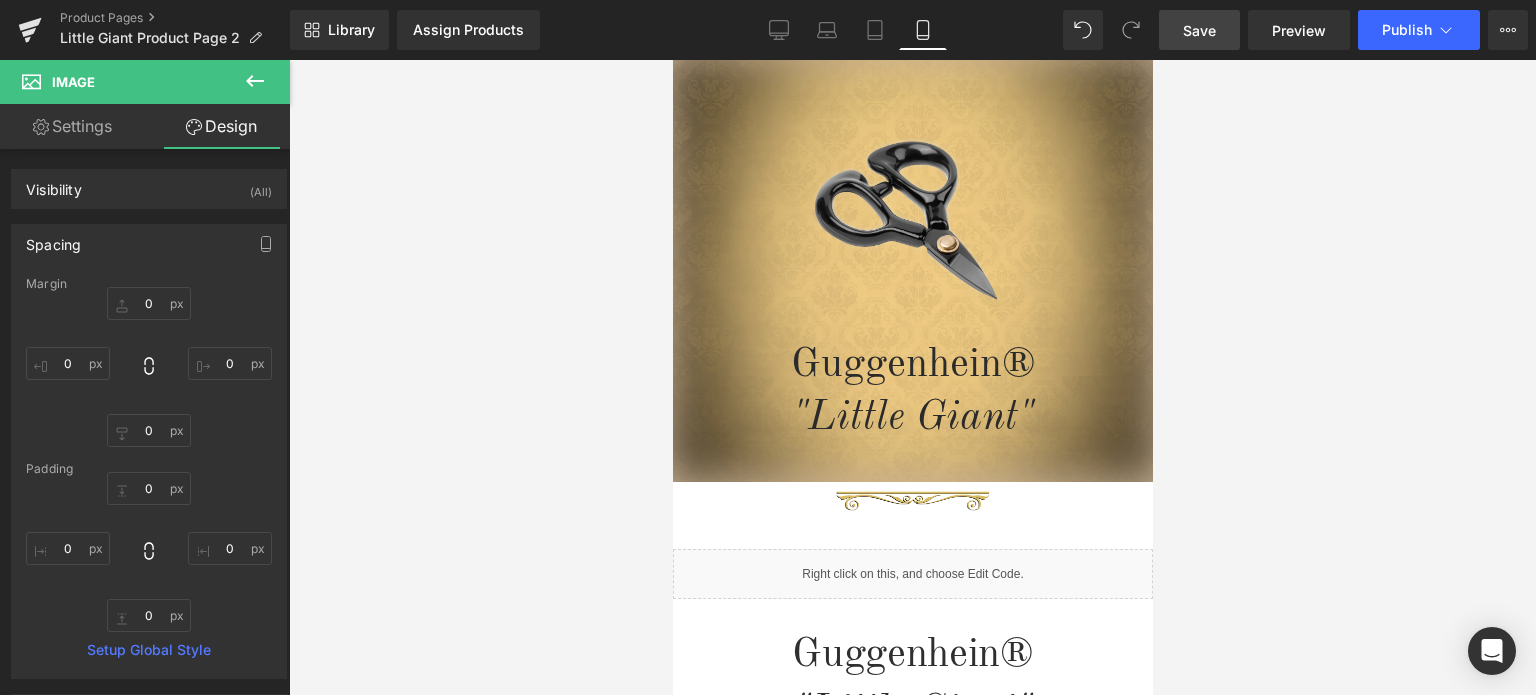 type on "0" 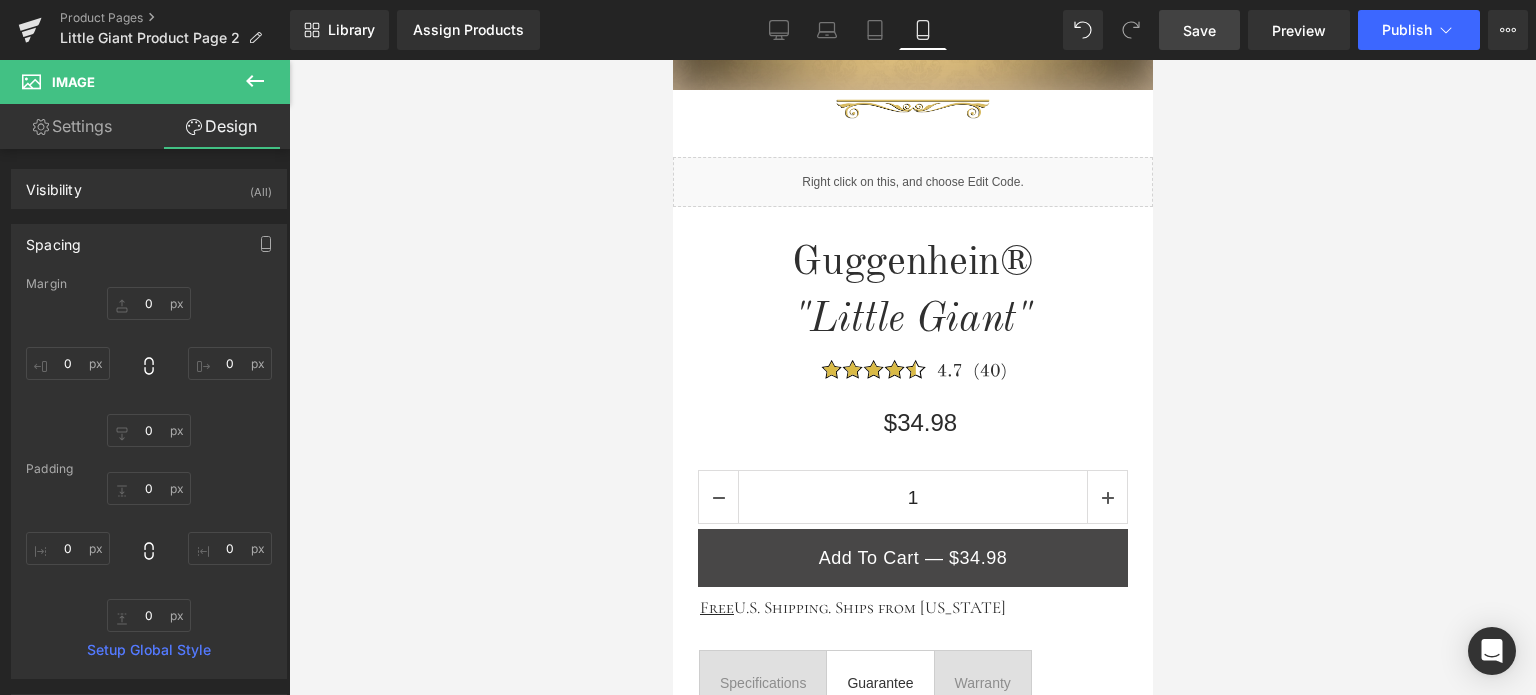 scroll, scrollTop: 500, scrollLeft: 0, axis: vertical 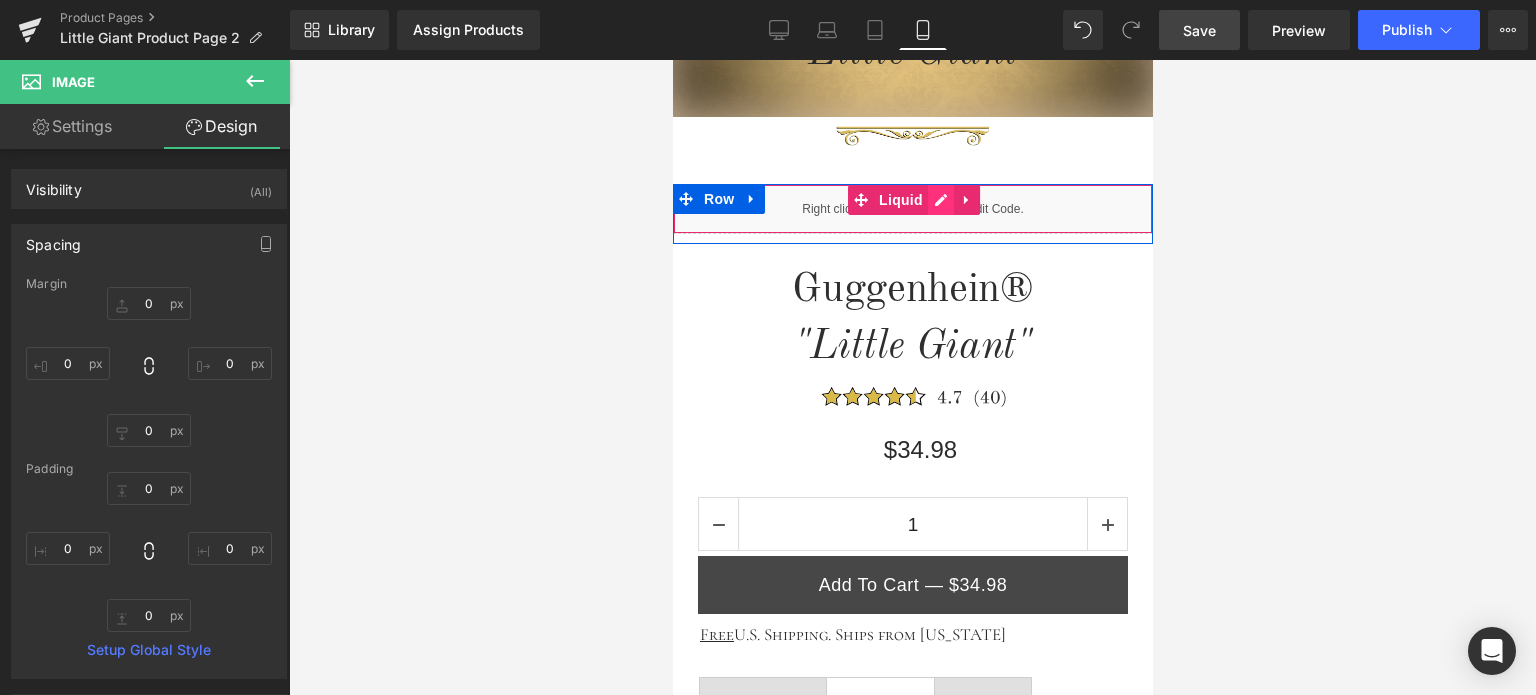 click on "Liquid" at bounding box center [912, 209] 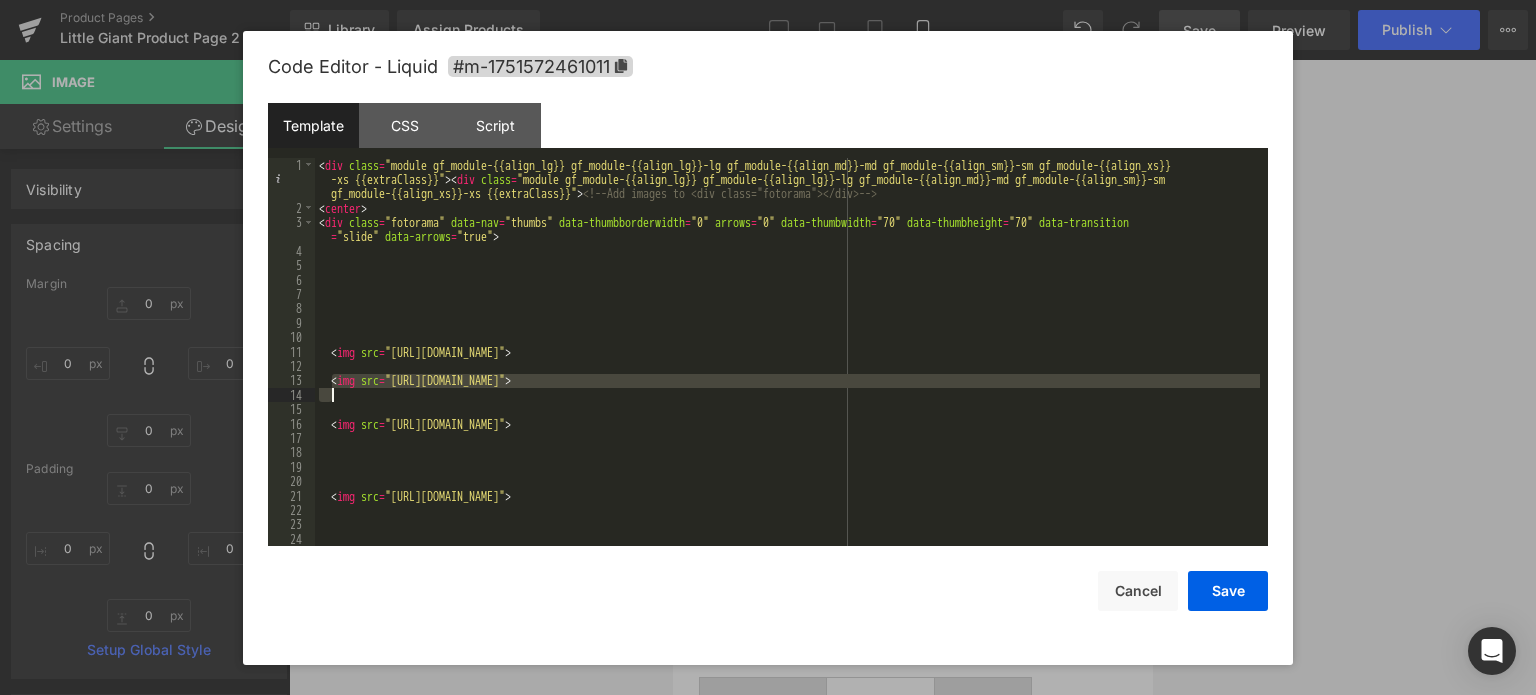 drag, startPoint x: 330, startPoint y: 384, endPoint x: 1177, endPoint y: 397, distance: 847.09973 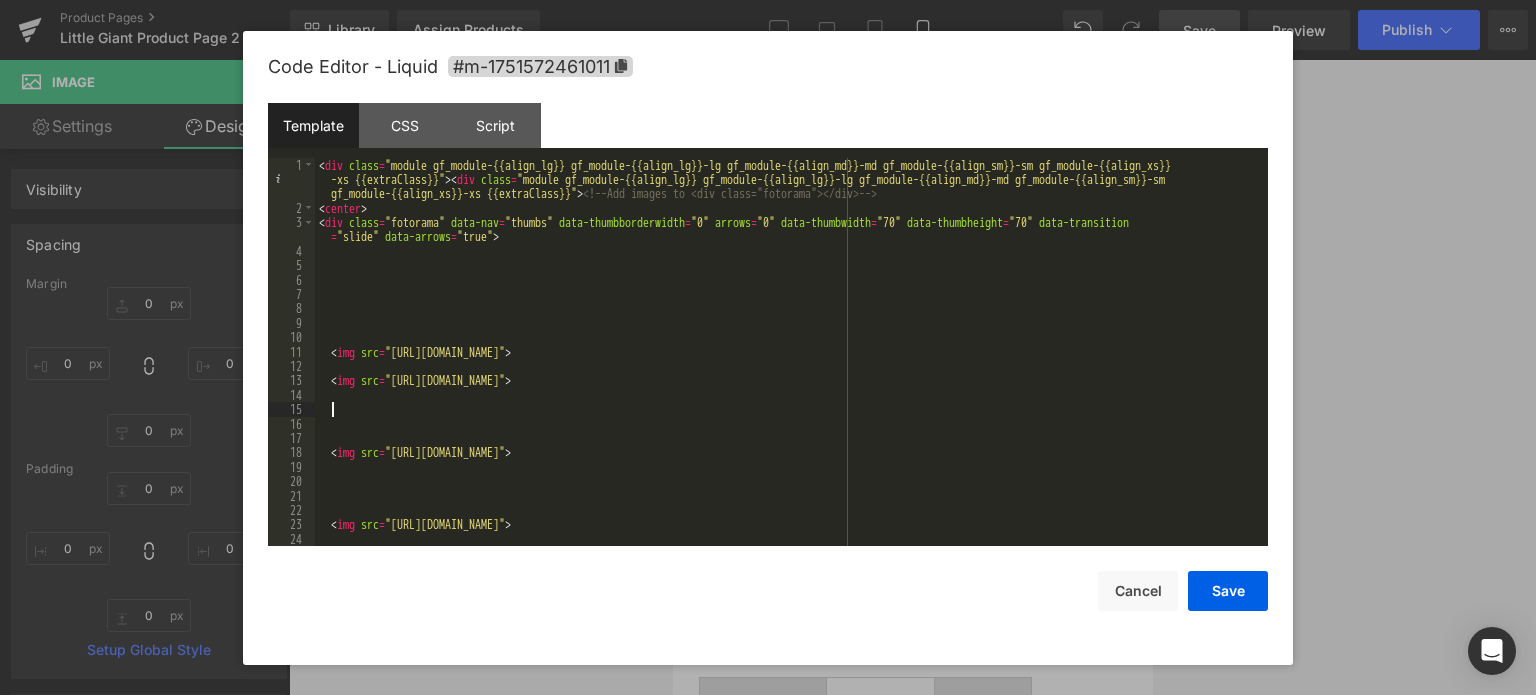 type 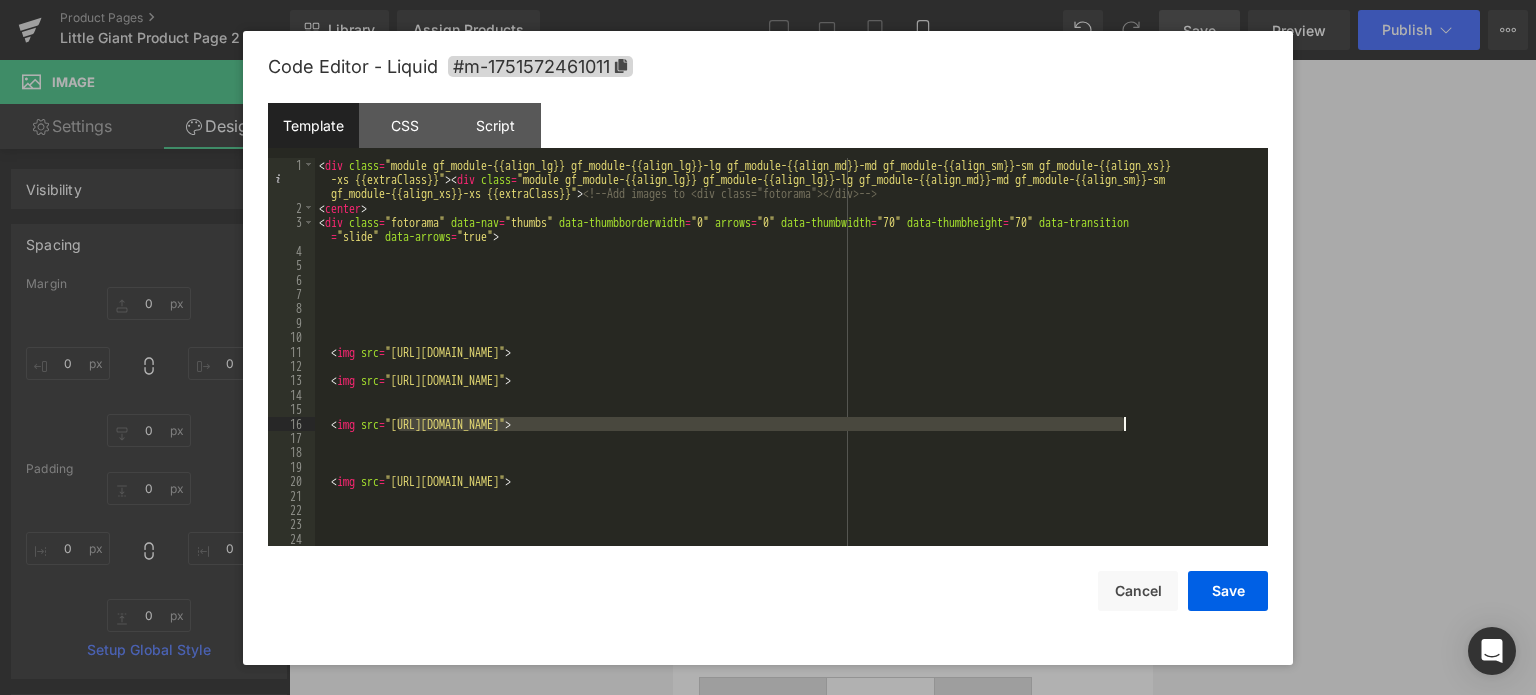 drag, startPoint x: 400, startPoint y: 426, endPoint x: 1125, endPoint y: 425, distance: 725.0007 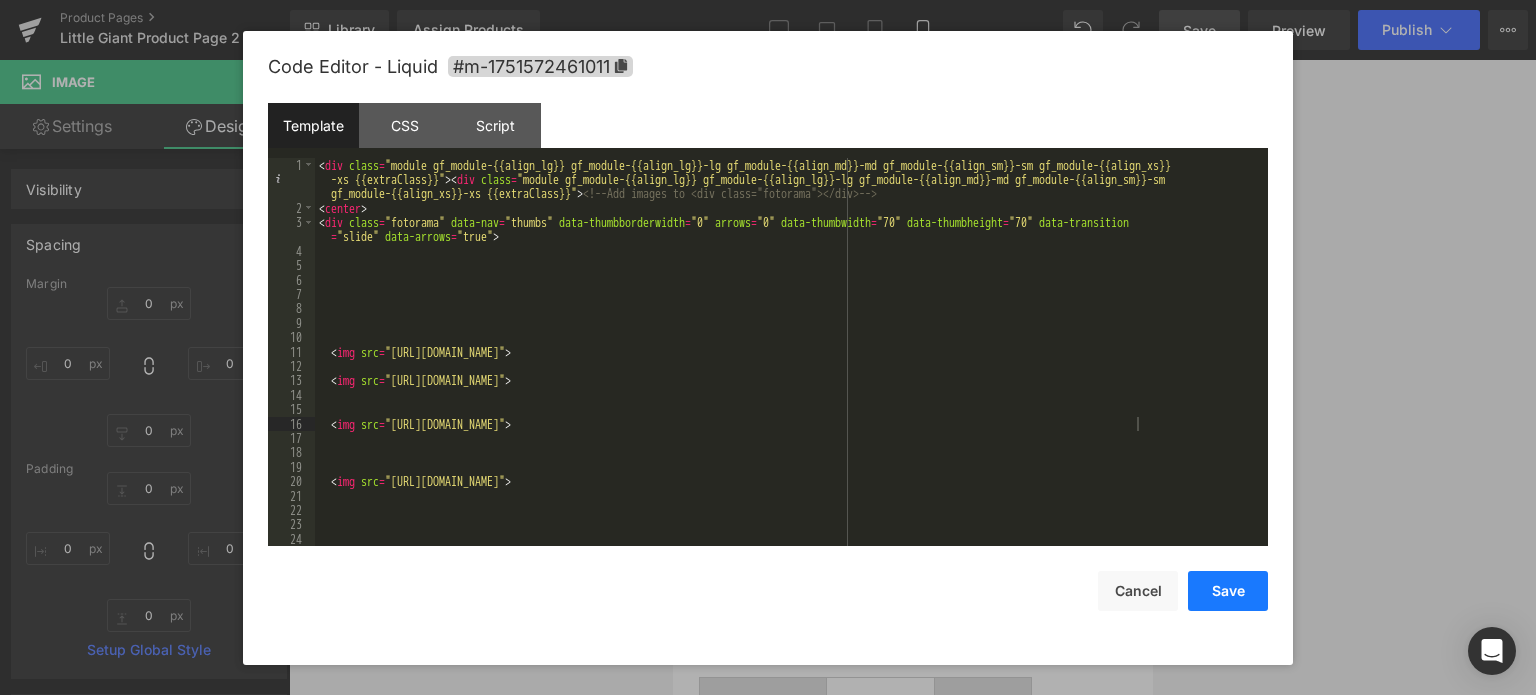 click on "Save" at bounding box center (1228, 591) 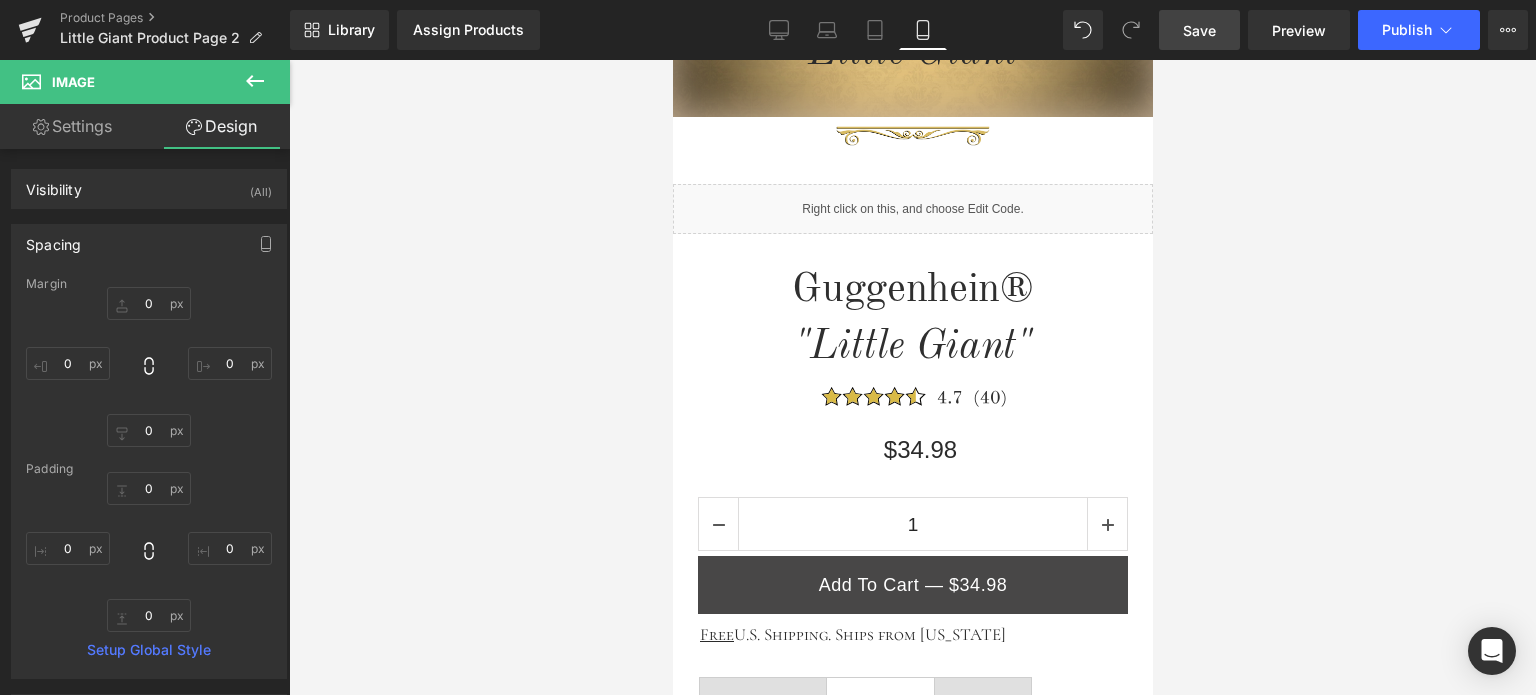 click on "Save" at bounding box center [1199, 30] 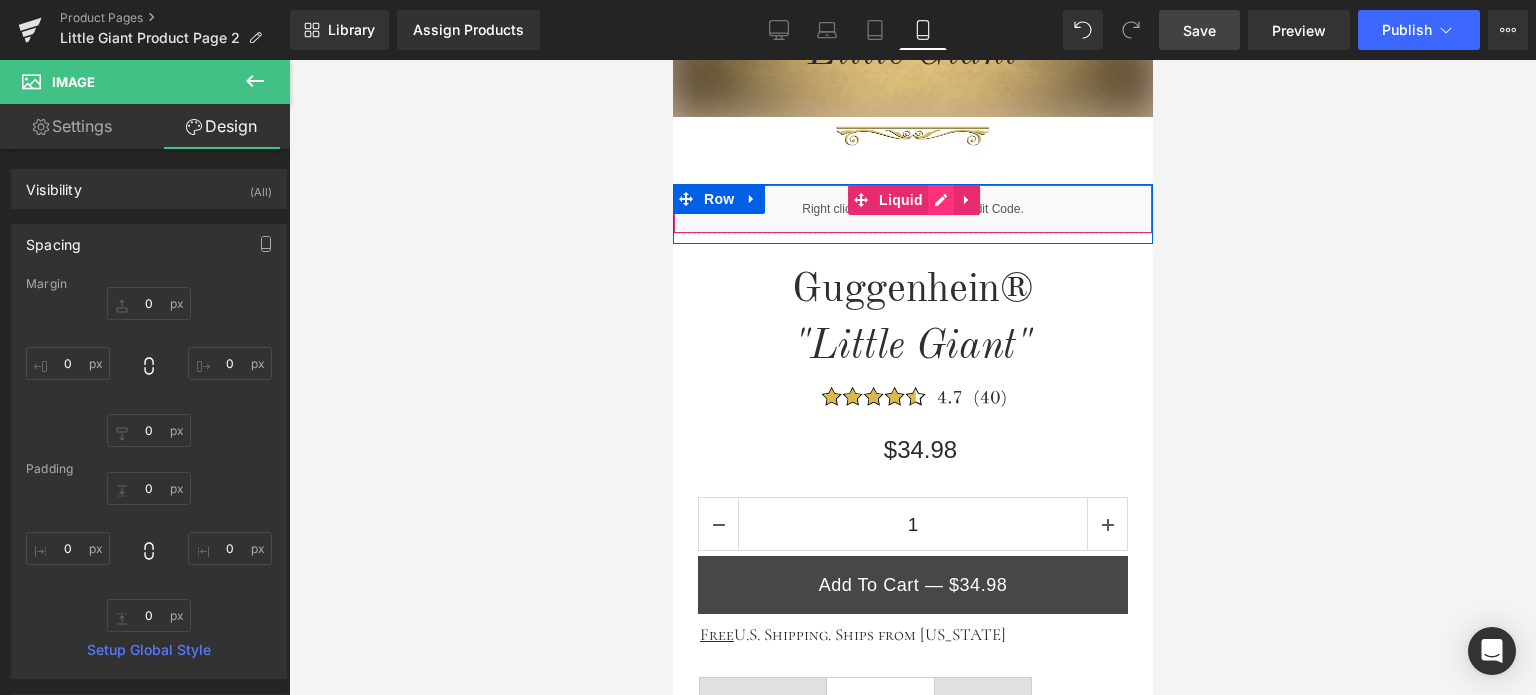 click on "Liquid" at bounding box center (912, 209) 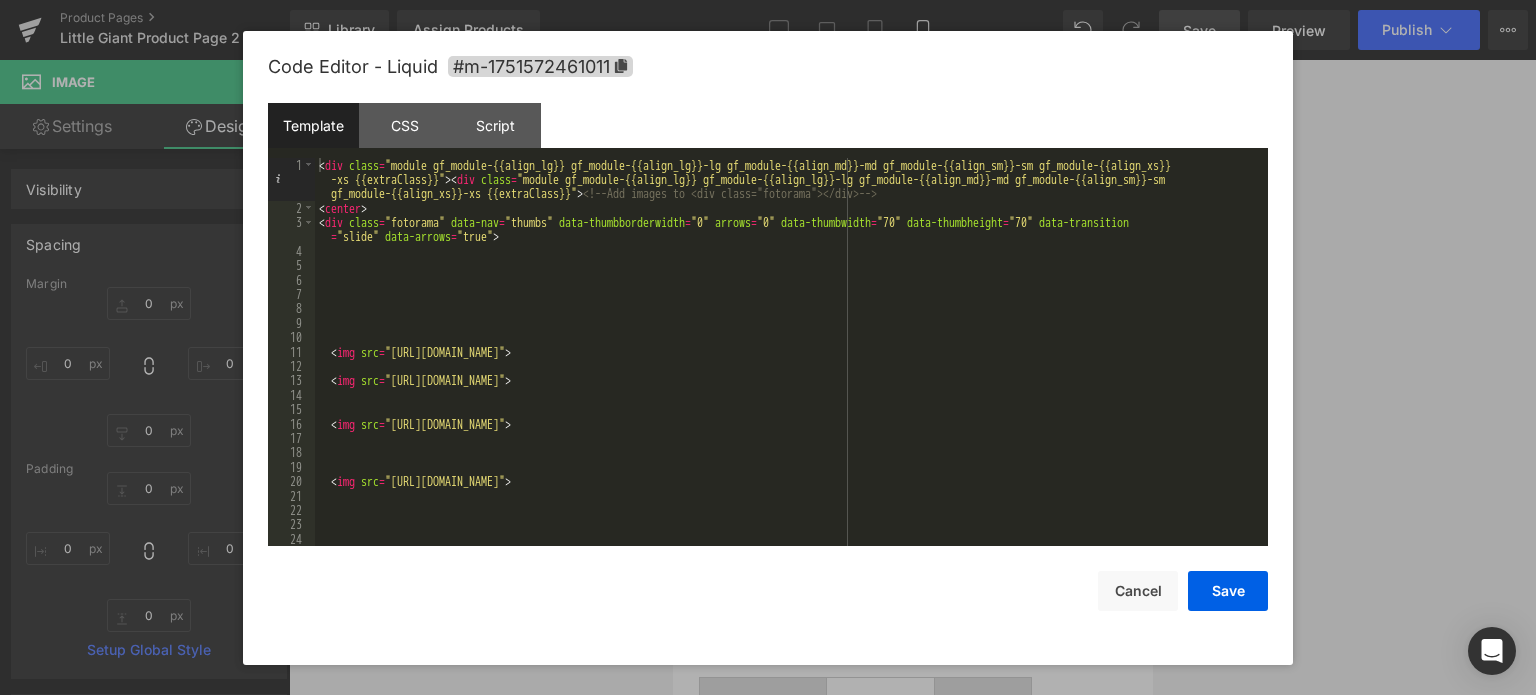 scroll, scrollTop: 120, scrollLeft: 0, axis: vertical 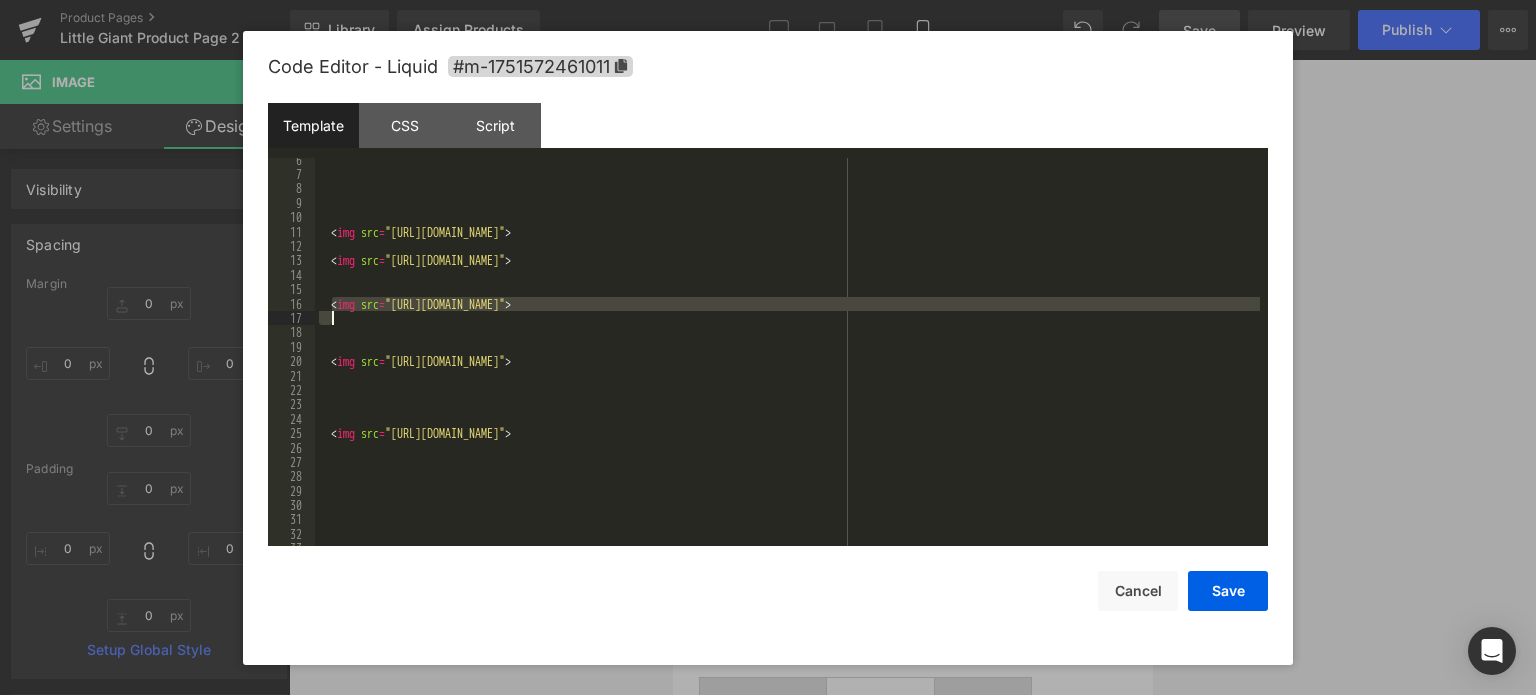 drag, startPoint x: 330, startPoint y: 308, endPoint x: 1193, endPoint y: 315, distance: 863.0284 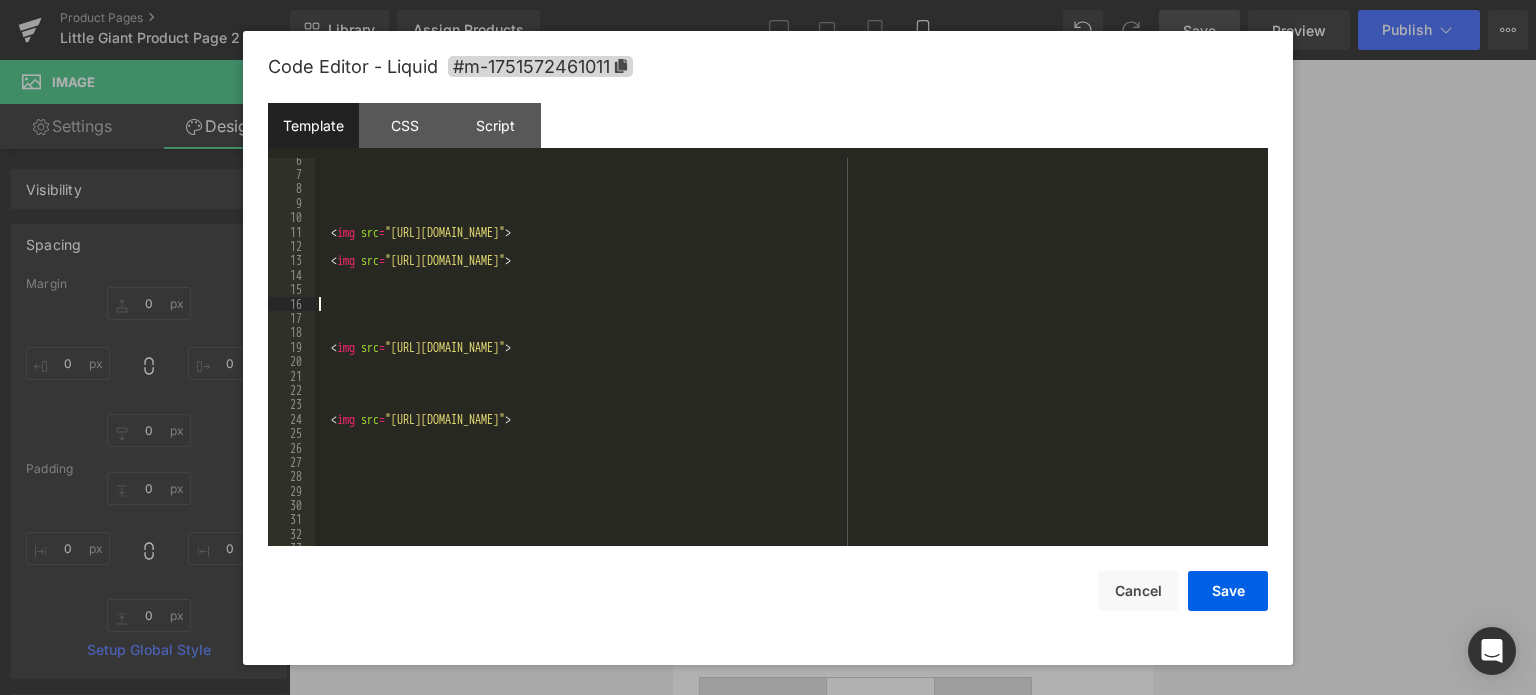 click on "< img   src = "[URL][DOMAIN_NAME]" >       < img   src = "[URL][DOMAIN_NAME]" >                < img   src = "[URL][DOMAIN_NAME]" >               < img   src = "[URL][DOMAIN_NAME]" >" at bounding box center (787, 362) 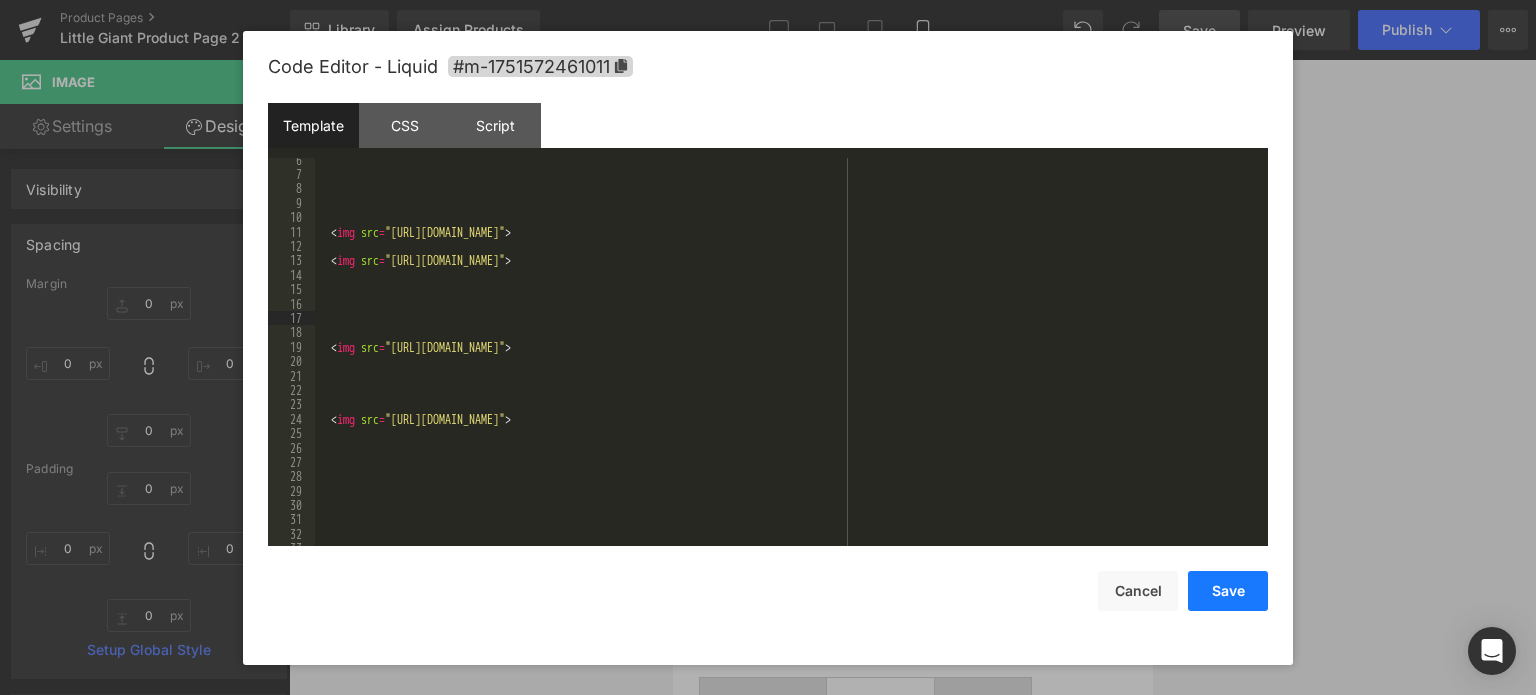 click on "Save" at bounding box center (1228, 591) 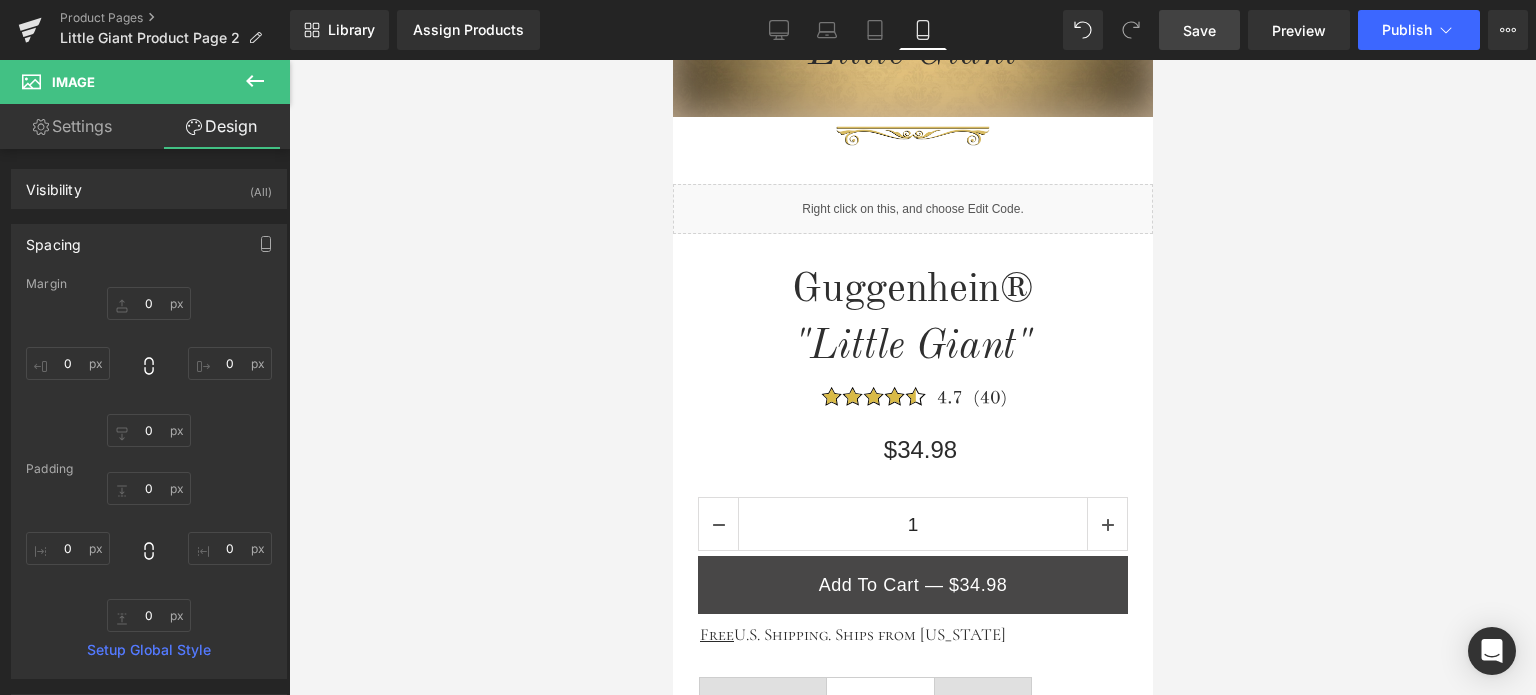 click on "Save" at bounding box center [1199, 30] 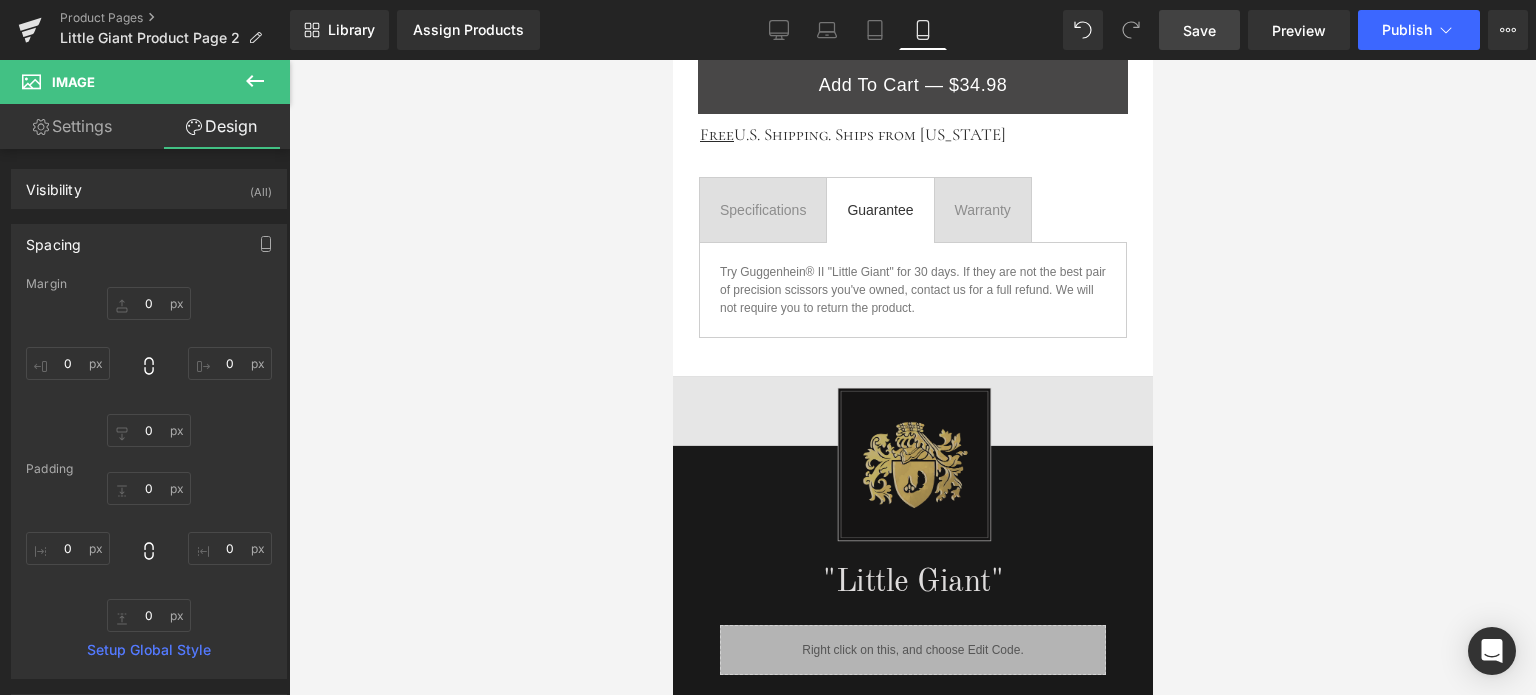 scroll, scrollTop: 1200, scrollLeft: 0, axis: vertical 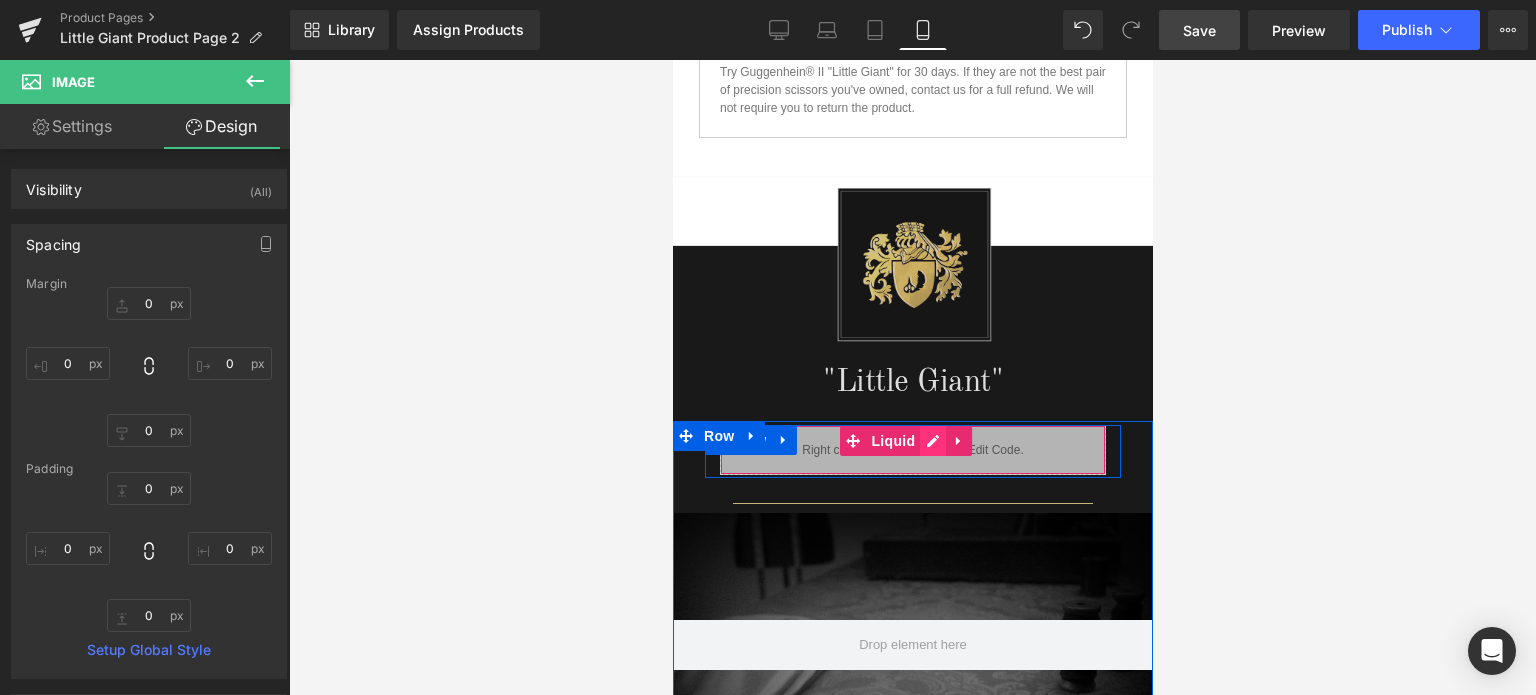 click on "Liquid" at bounding box center [912, 450] 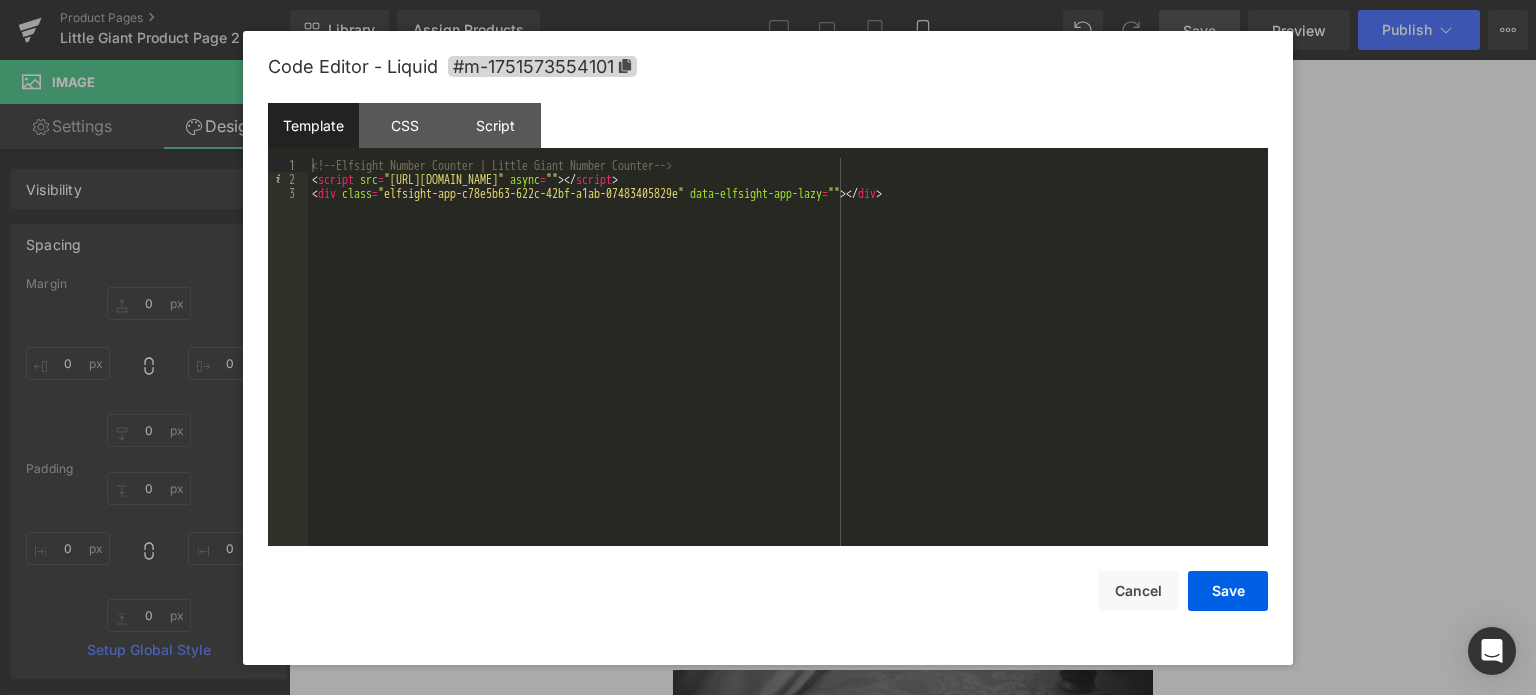 click on "<!--  Elfsight Number Counter | Little Giant Number Counter  --> < script   src = "[URL][DOMAIN_NAME]"   async = "" > </ script > < div   class = "elfsight-app-c78e5b63-622c-42bf-a1ab-07483405829e"   data-elfsight-app-lazy = "" > </ div >" at bounding box center [788, 367] 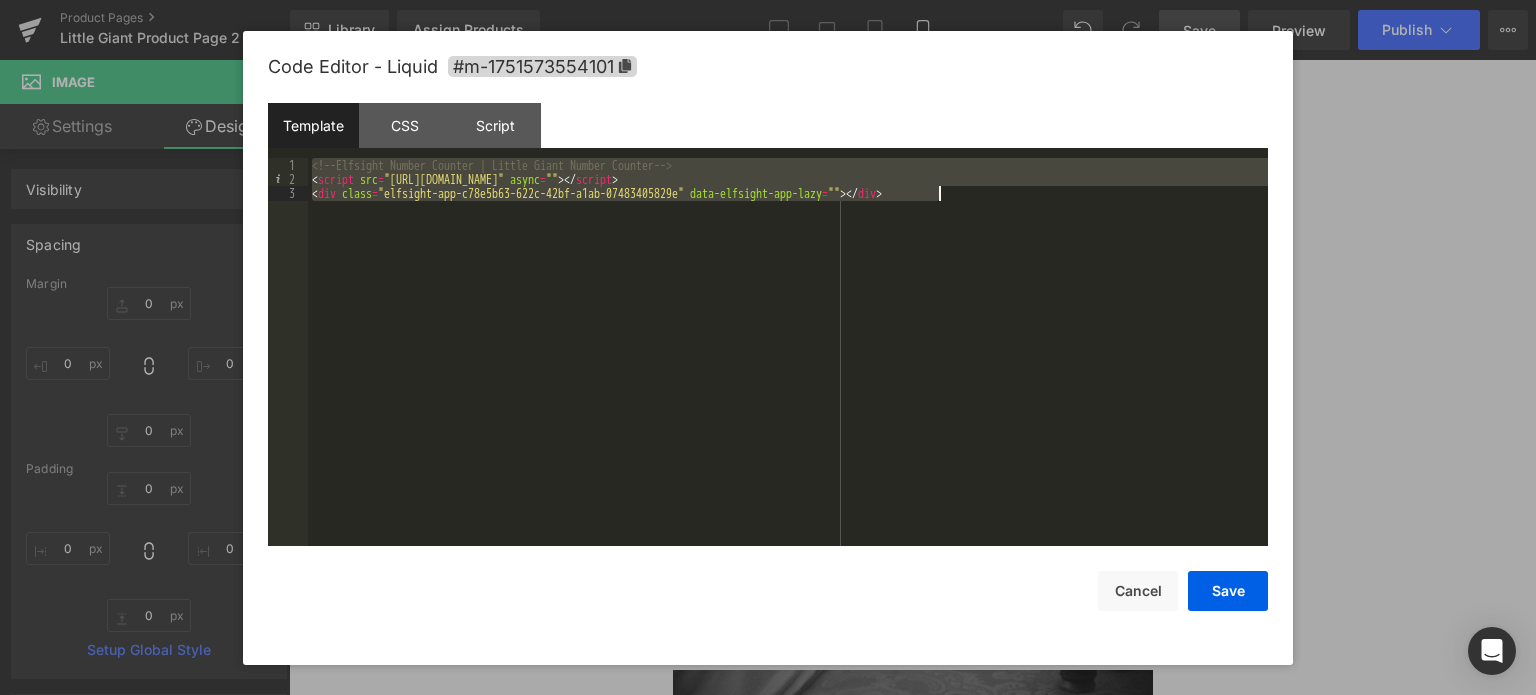 click on "<!--  Elfsight Number Counter | Little Giant Number Counter  --> < script   src = "[URL][DOMAIN_NAME]"   async = "" > </ script > < div   class = "elfsight-app-c78e5b63-622c-42bf-a1ab-07483405829e"   data-elfsight-app-lazy = "" > </ div >" at bounding box center (788, 352) 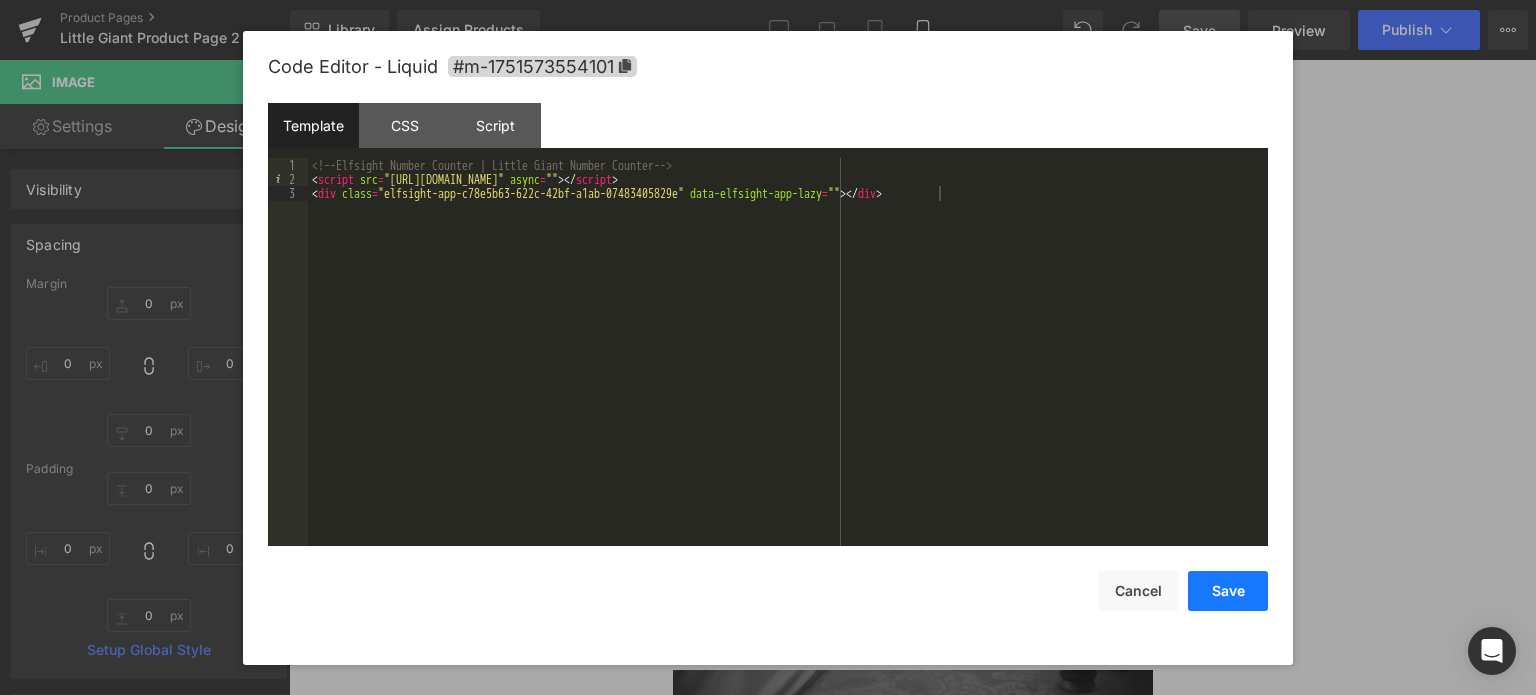 click on "Save" at bounding box center (1228, 591) 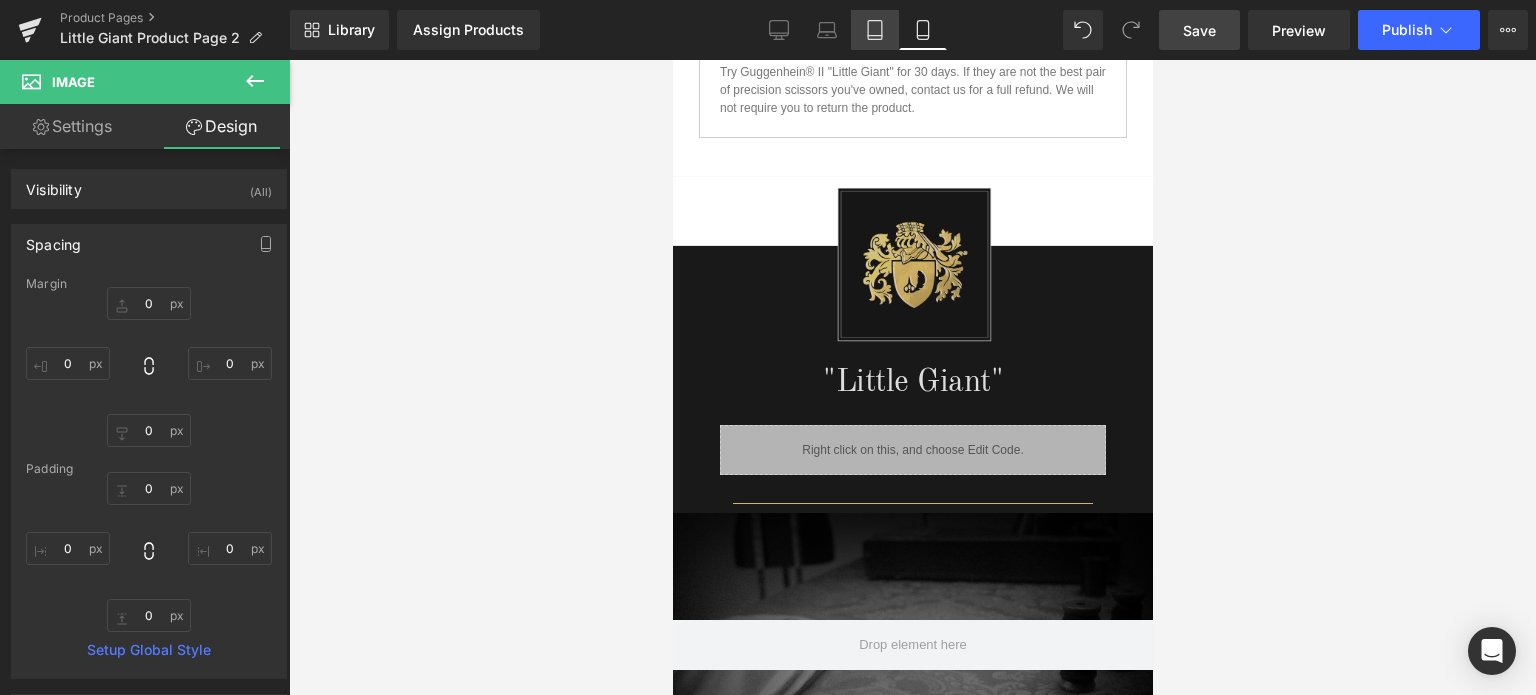 click 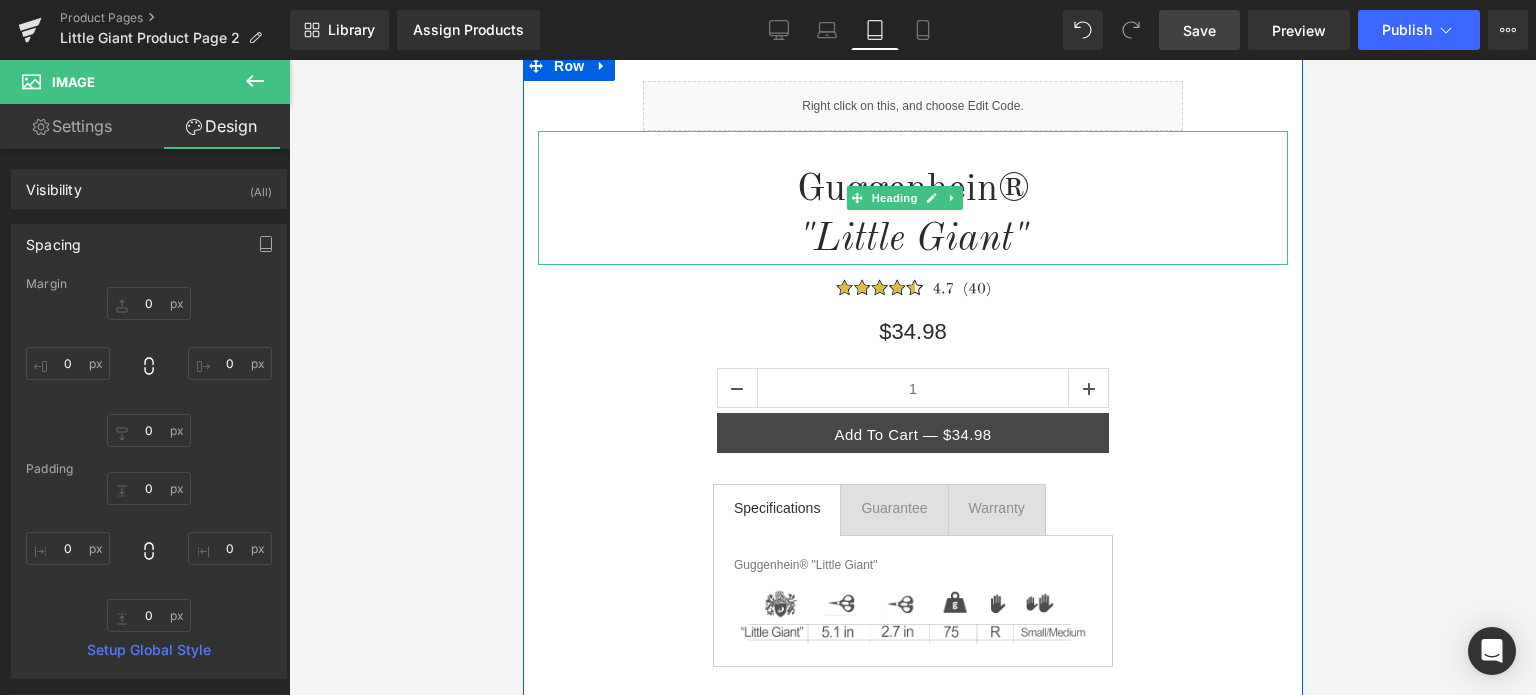 scroll, scrollTop: 500, scrollLeft: 0, axis: vertical 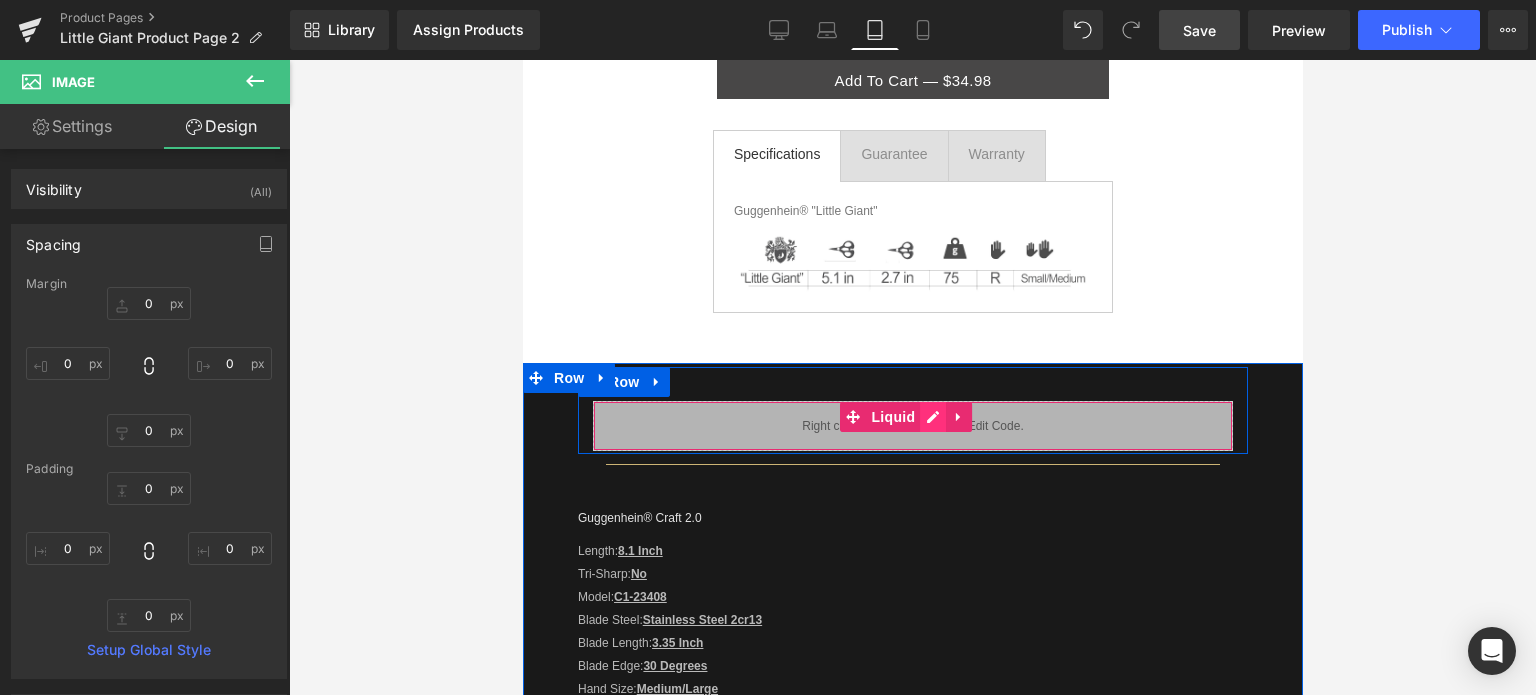 click on "Liquid" at bounding box center (912, 426) 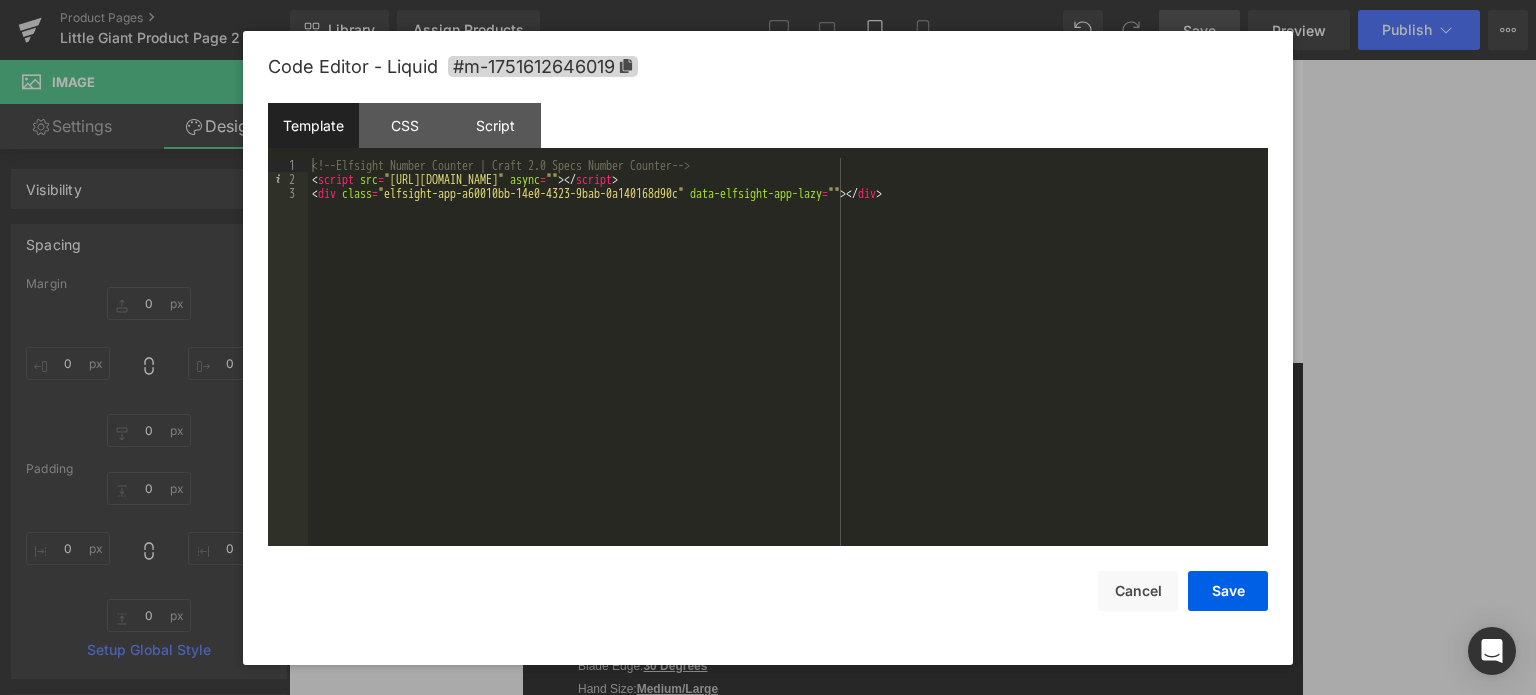 click on "<!--  Elfsight Number Counter | Craft 2.0 Specs Number Counter  --> < script   src = "[URL][DOMAIN_NAME]"   async = "" > </ script > < div   class = "elfsight-app-a60010bb-14e0-4323-9bab-0a140168d90c"   data-elfsight-app-lazy = "" > </ div >" at bounding box center [788, 367] 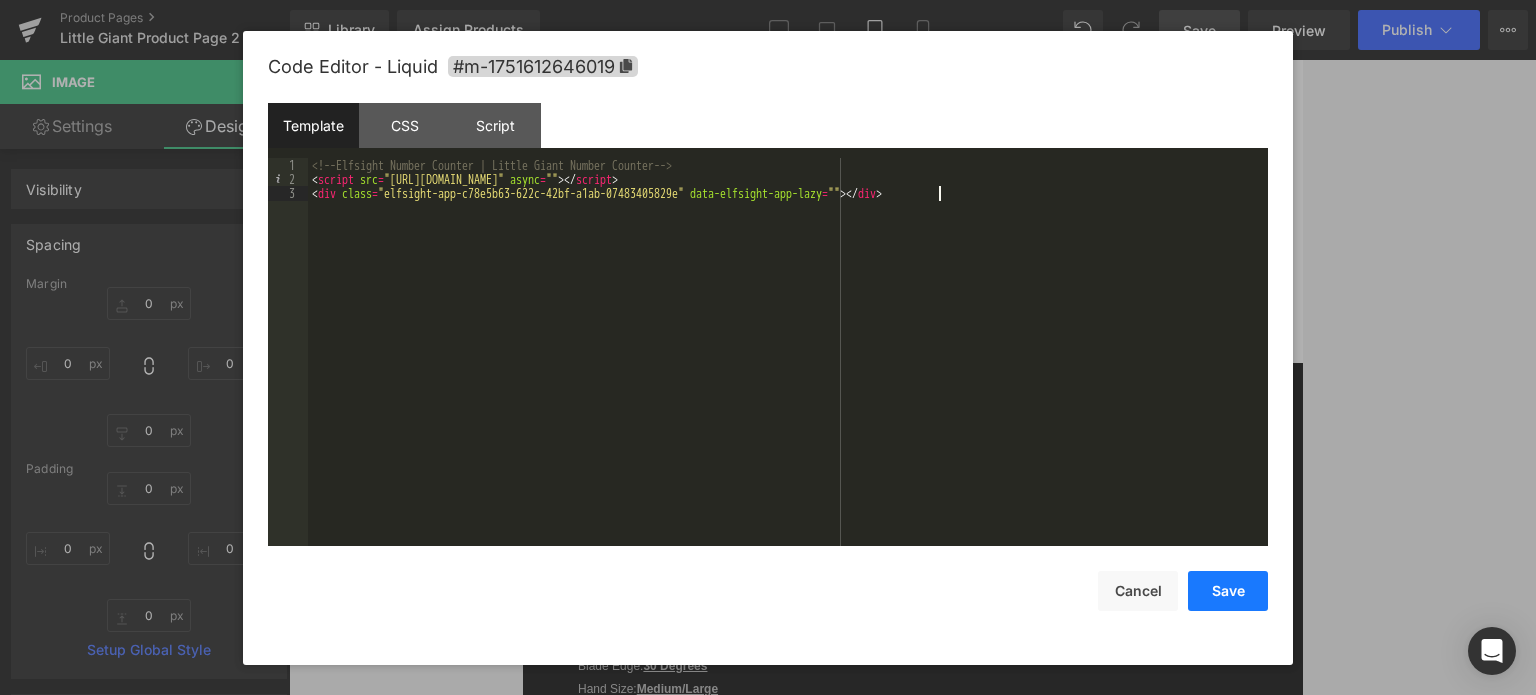 click on "Save" at bounding box center [1228, 591] 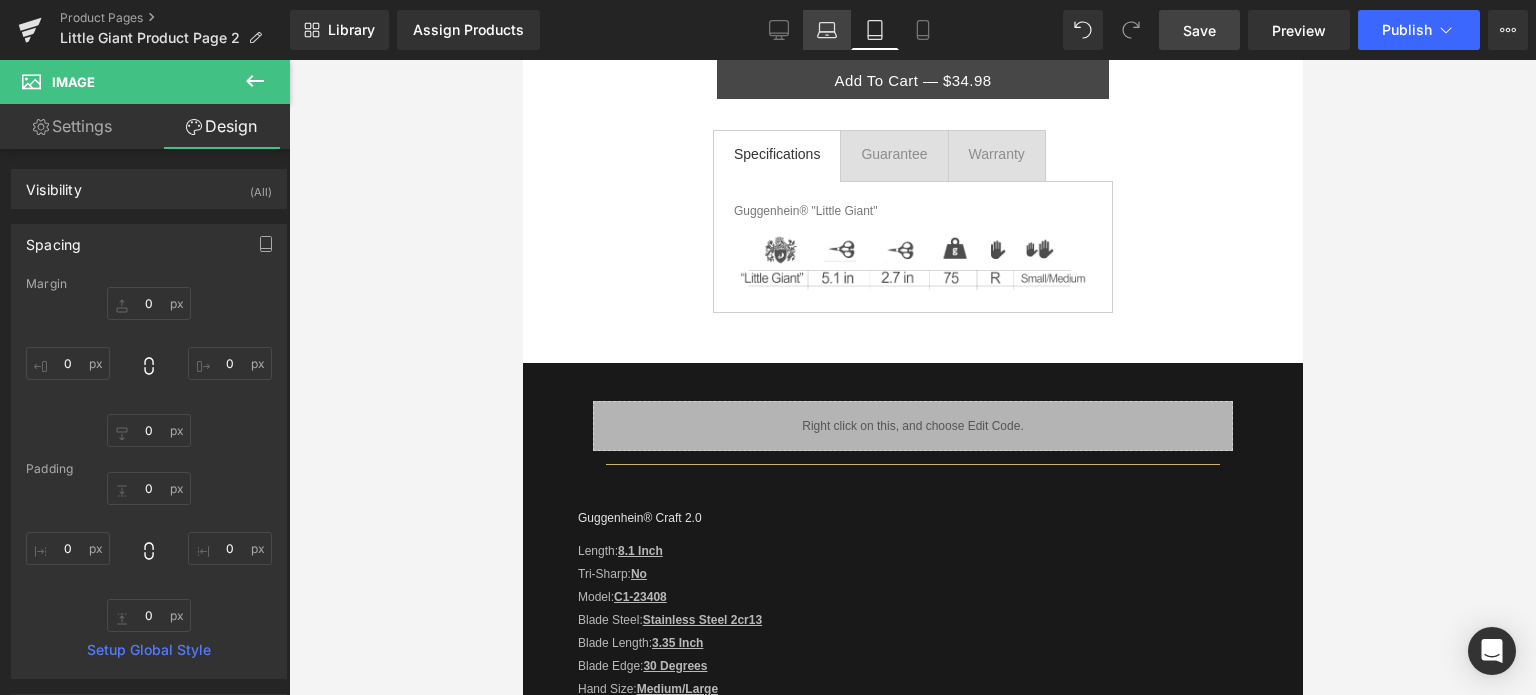 click 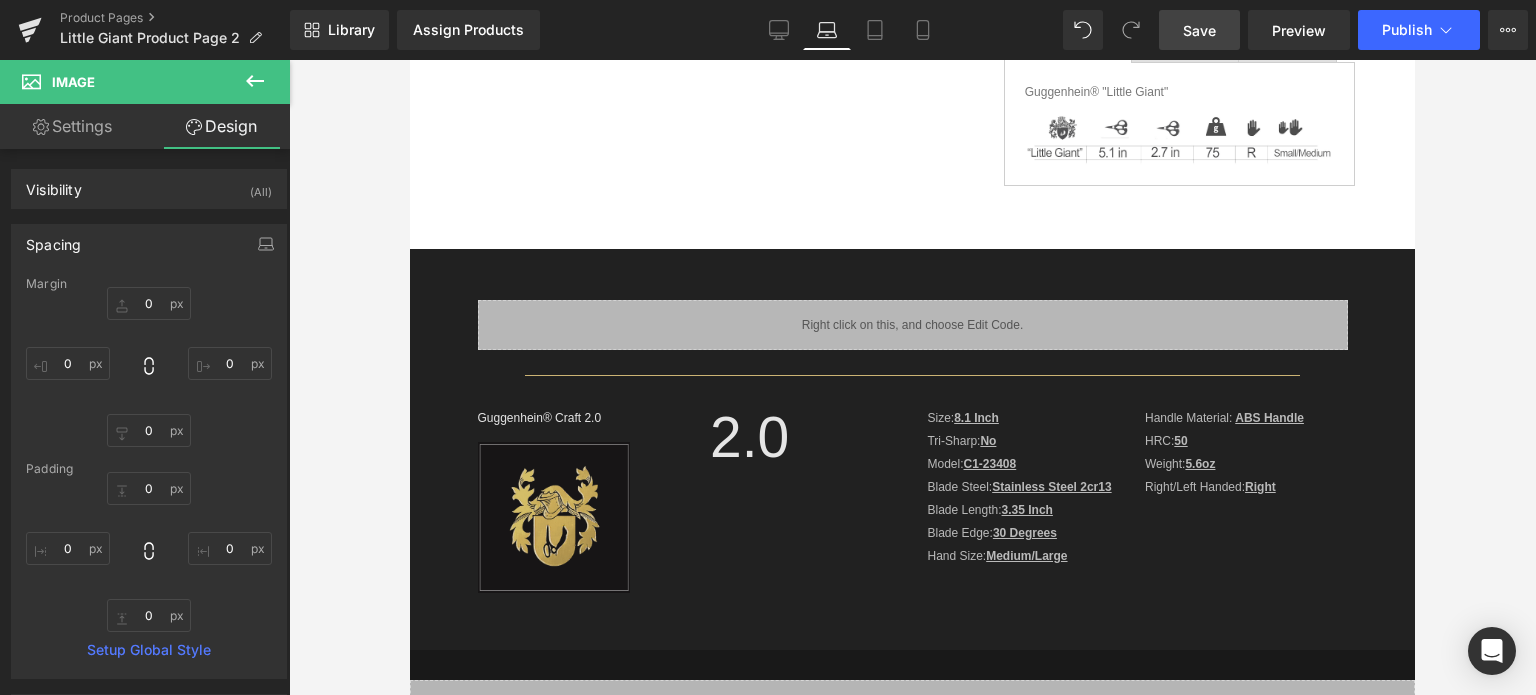 type on "0" 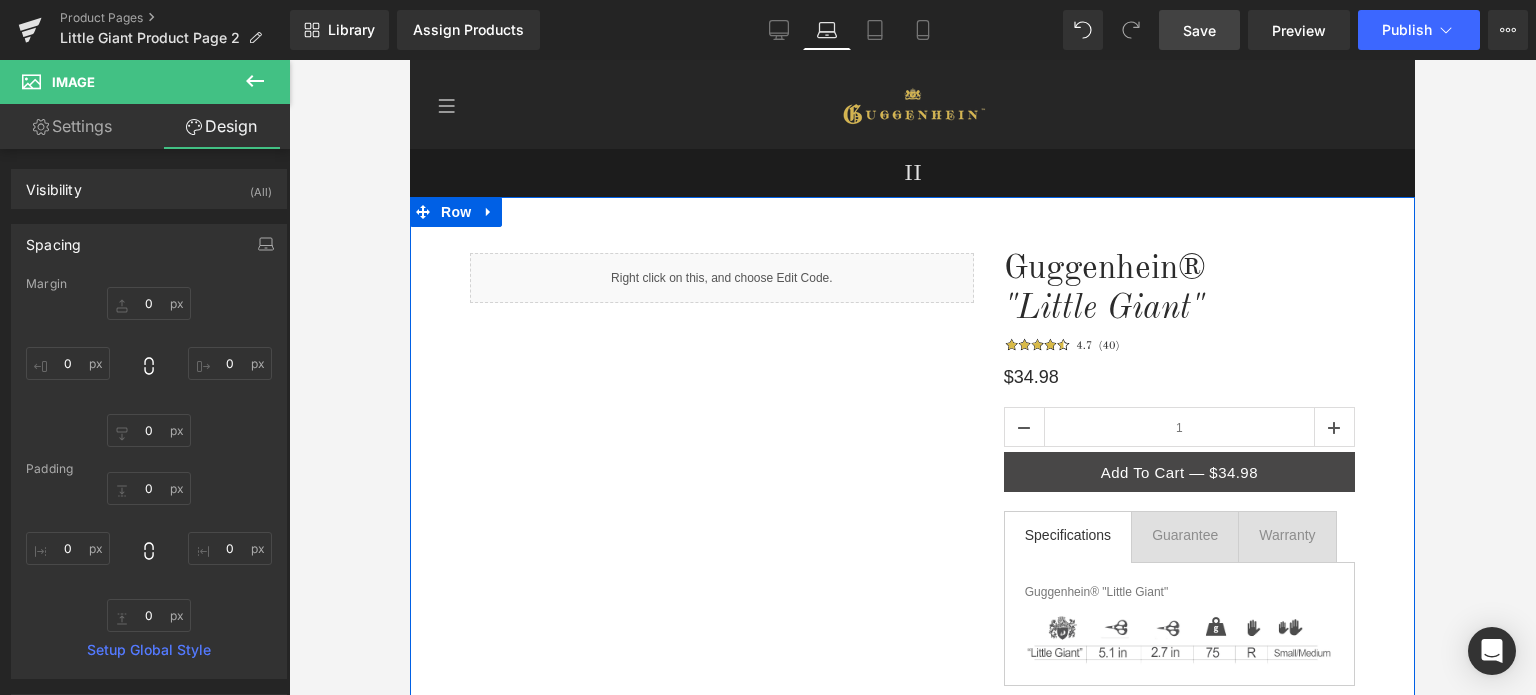 scroll, scrollTop: 400, scrollLeft: 0, axis: vertical 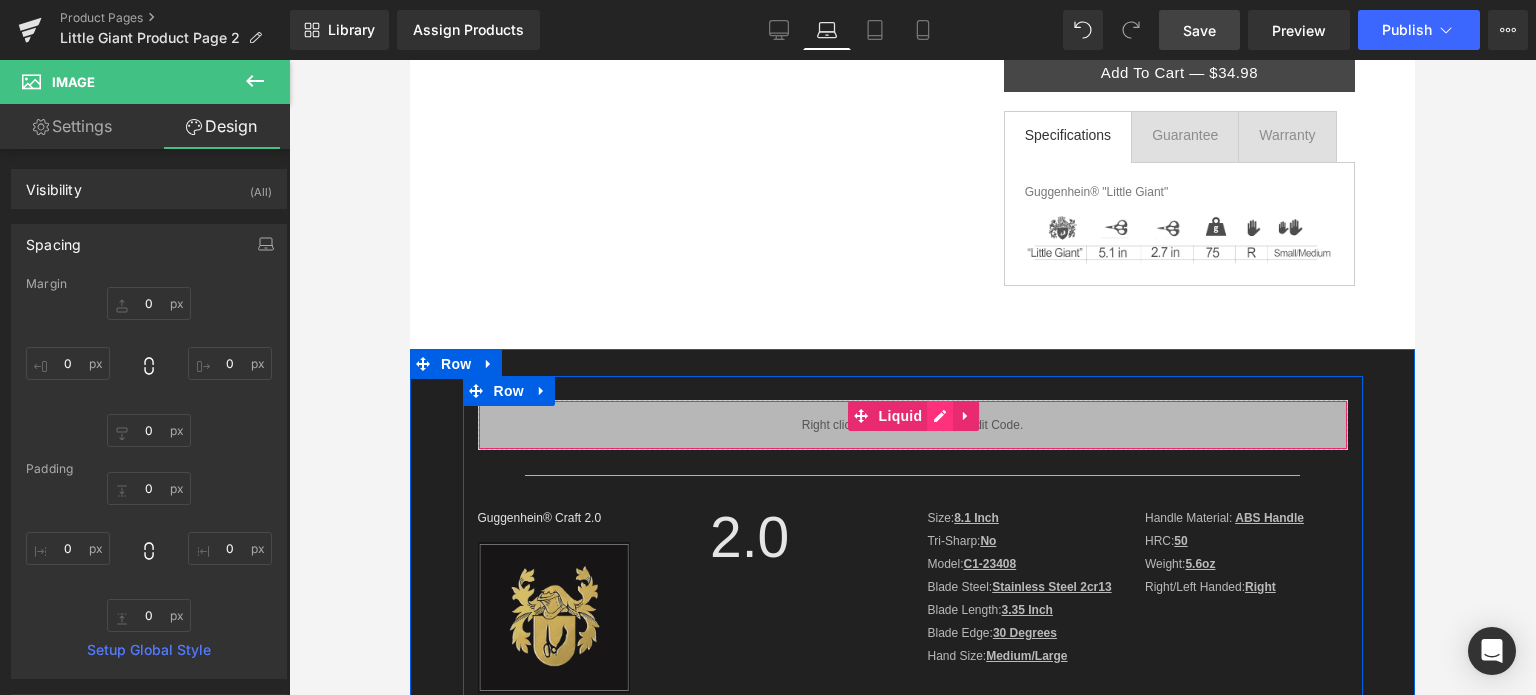click on "Liquid" at bounding box center (913, 425) 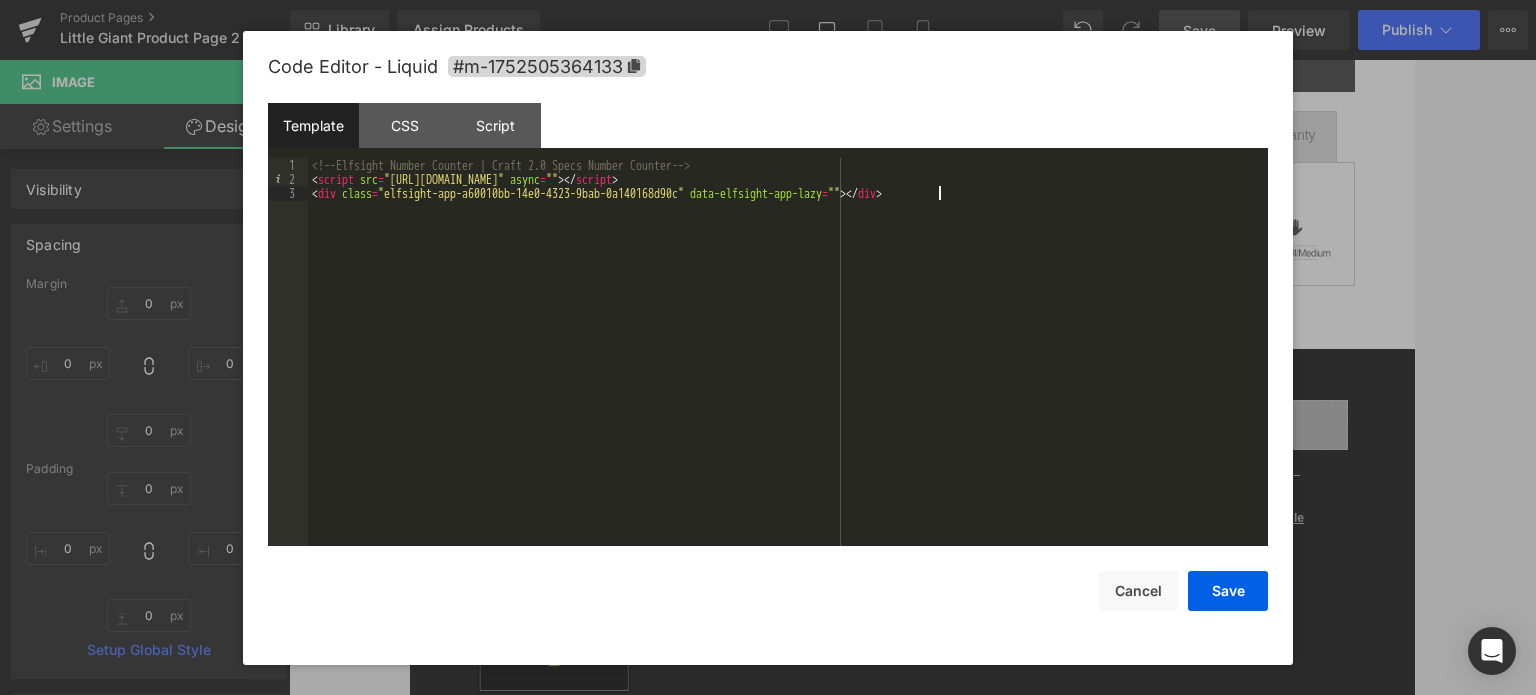 click on "<!--  Elfsight Number Counter | Craft 2.0 Specs Number Counter  --> < script   src = "[URL][DOMAIN_NAME]"   async = "" > </ script > < div   class = "elfsight-app-a60010bb-14e0-4323-9bab-0a140168d90c"   data-elfsight-app-lazy = "" > </ div >" at bounding box center (788, 367) 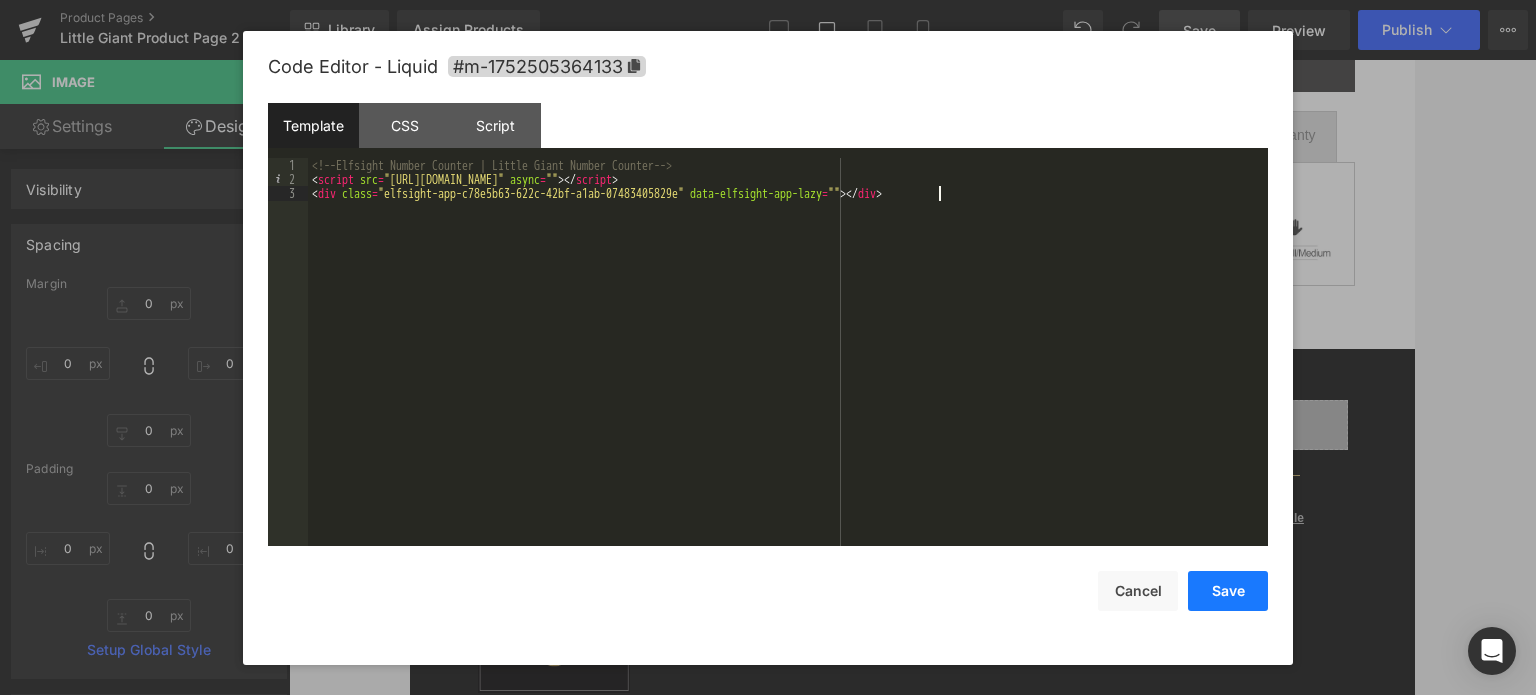 click on "Save" at bounding box center [1228, 591] 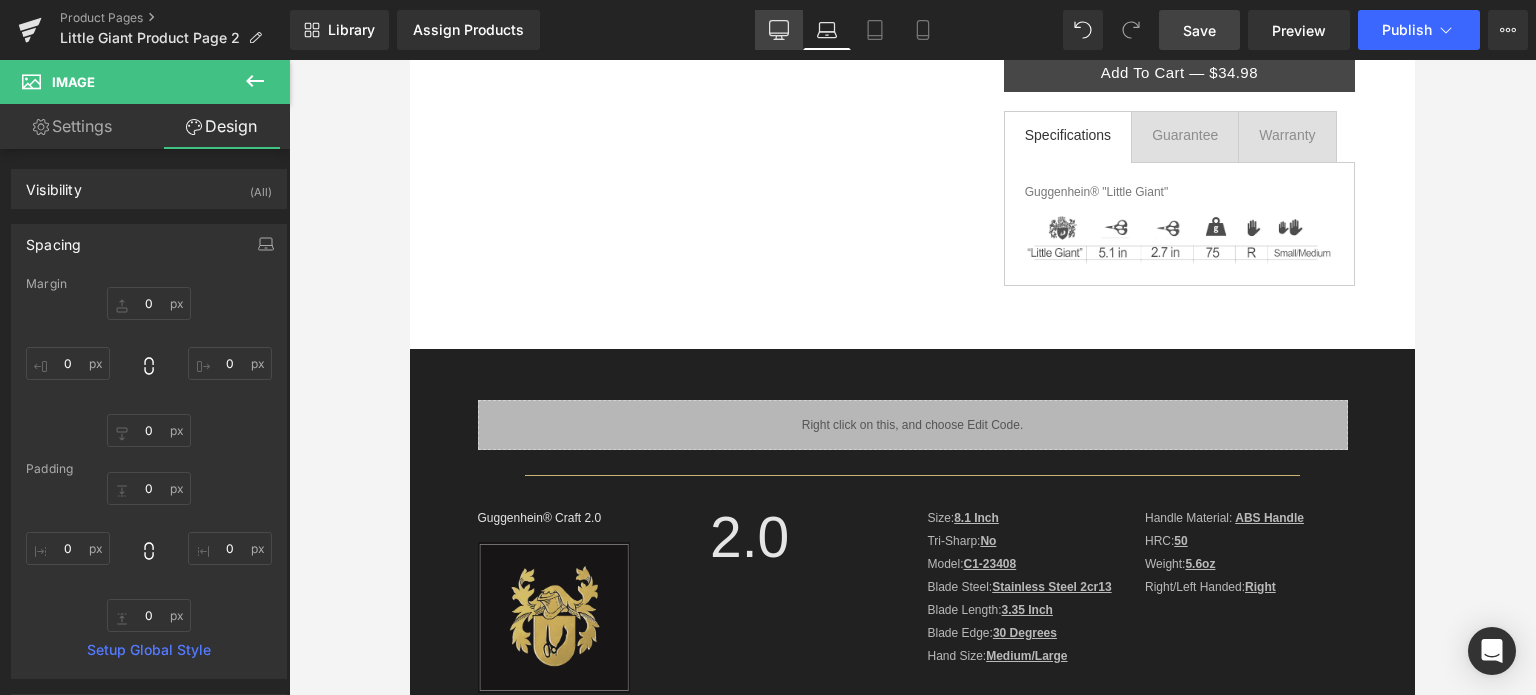 click 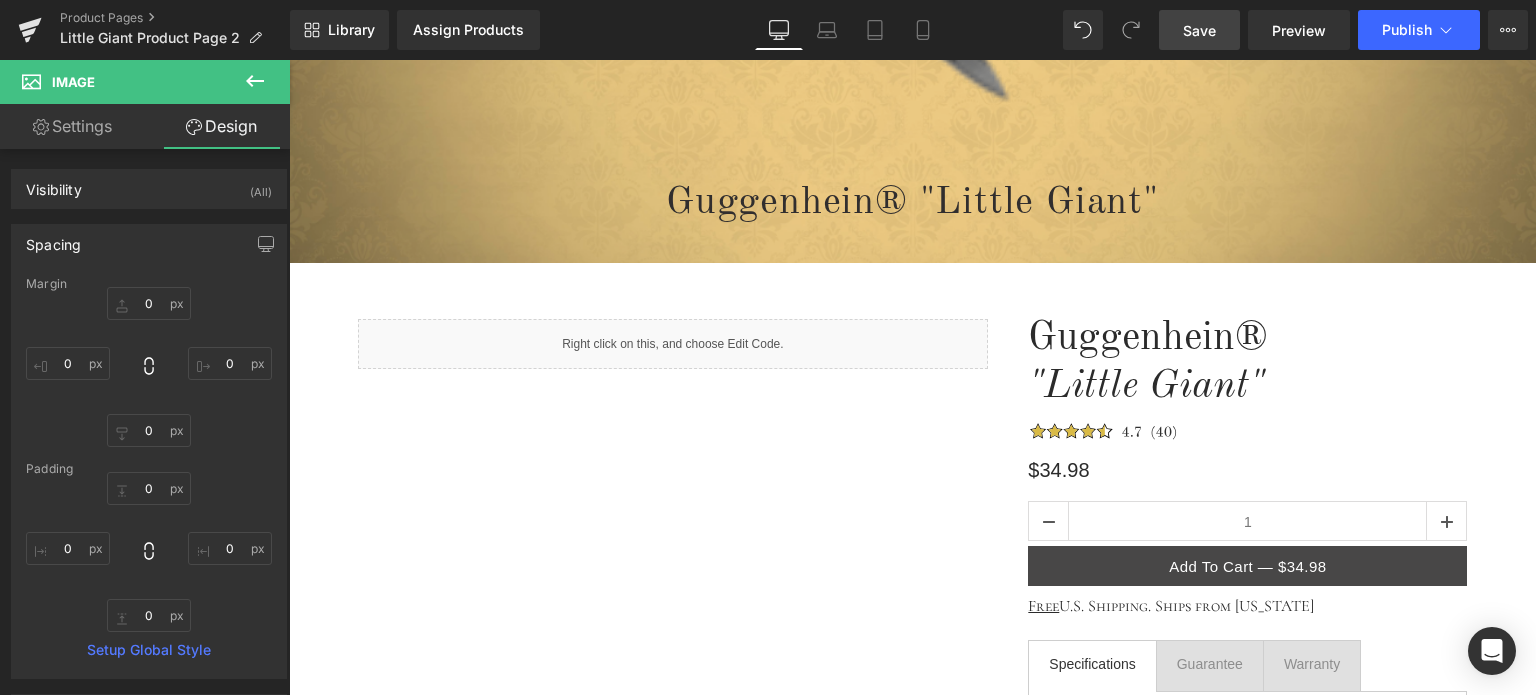 type on "0" 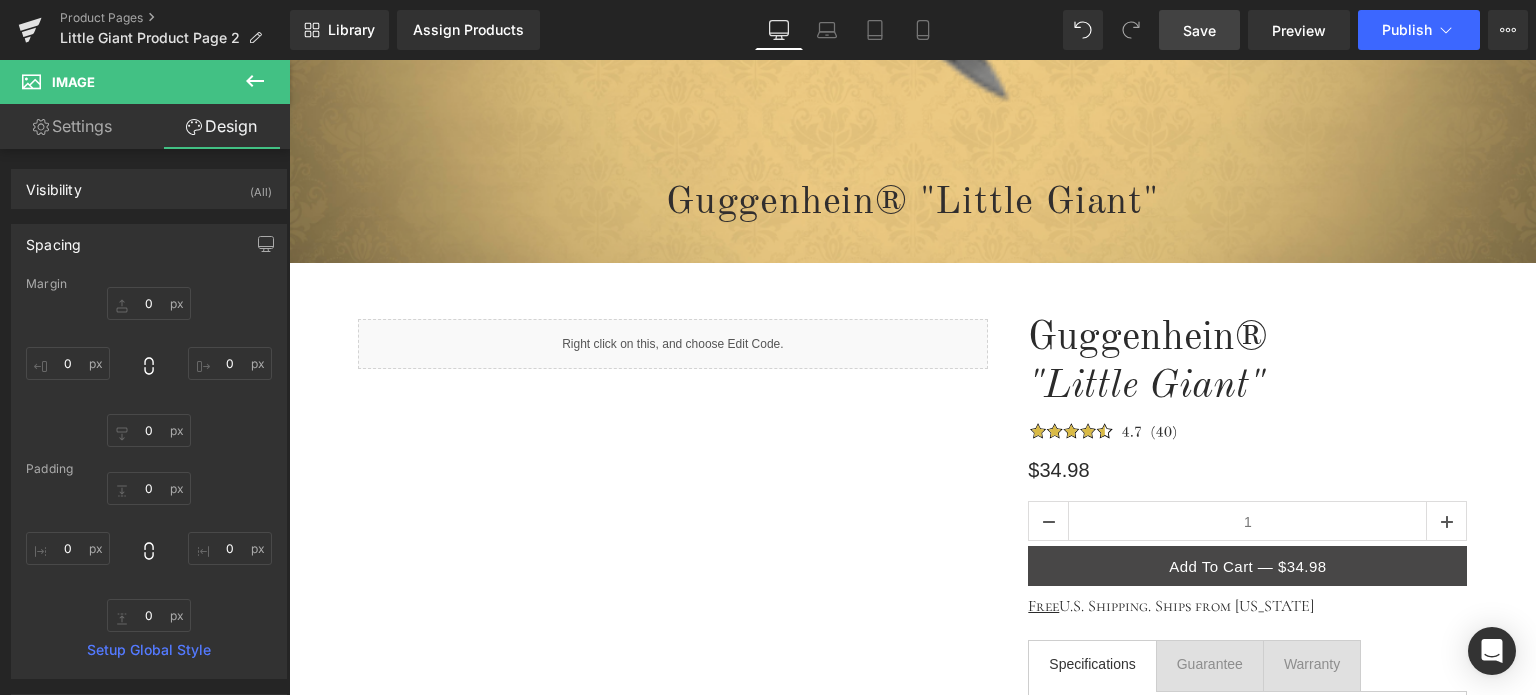 type on "0" 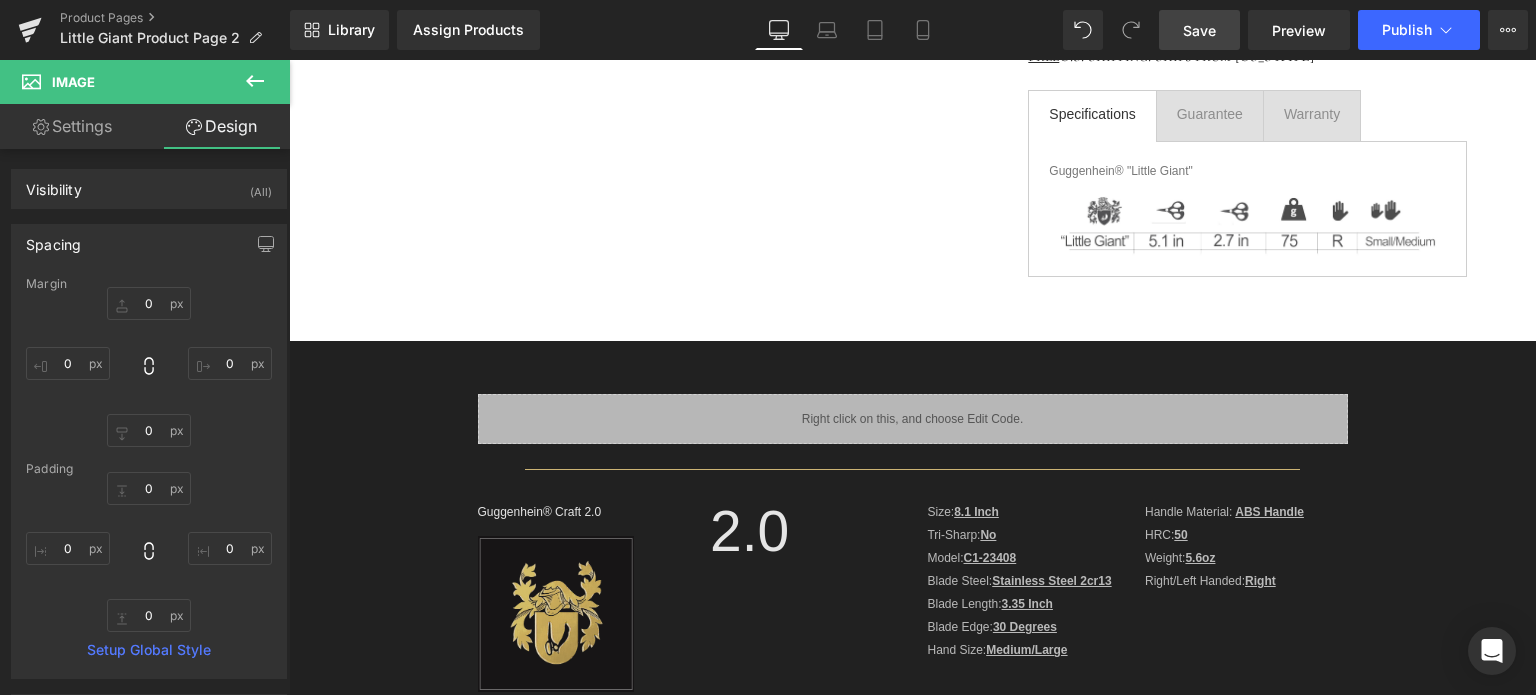scroll, scrollTop: 1100, scrollLeft: 0, axis: vertical 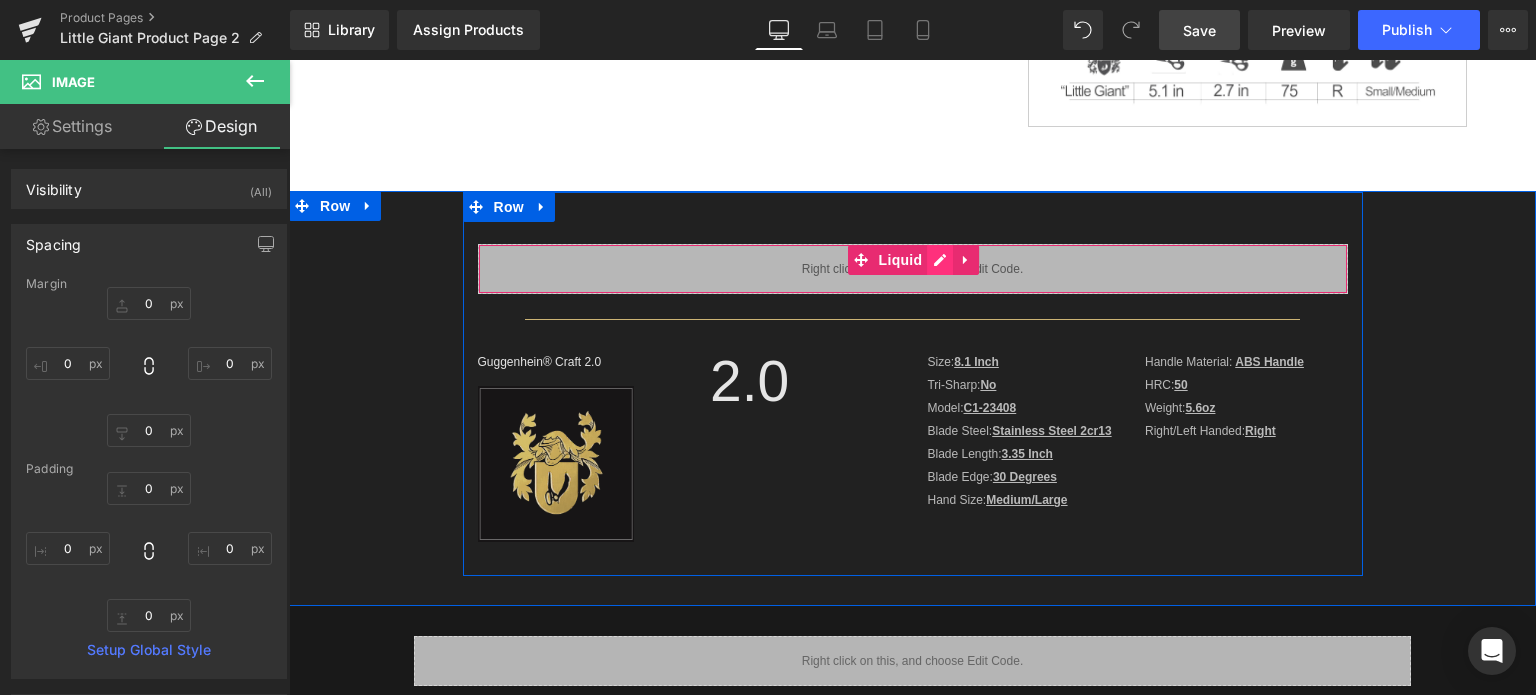click on "Liquid" at bounding box center [913, 269] 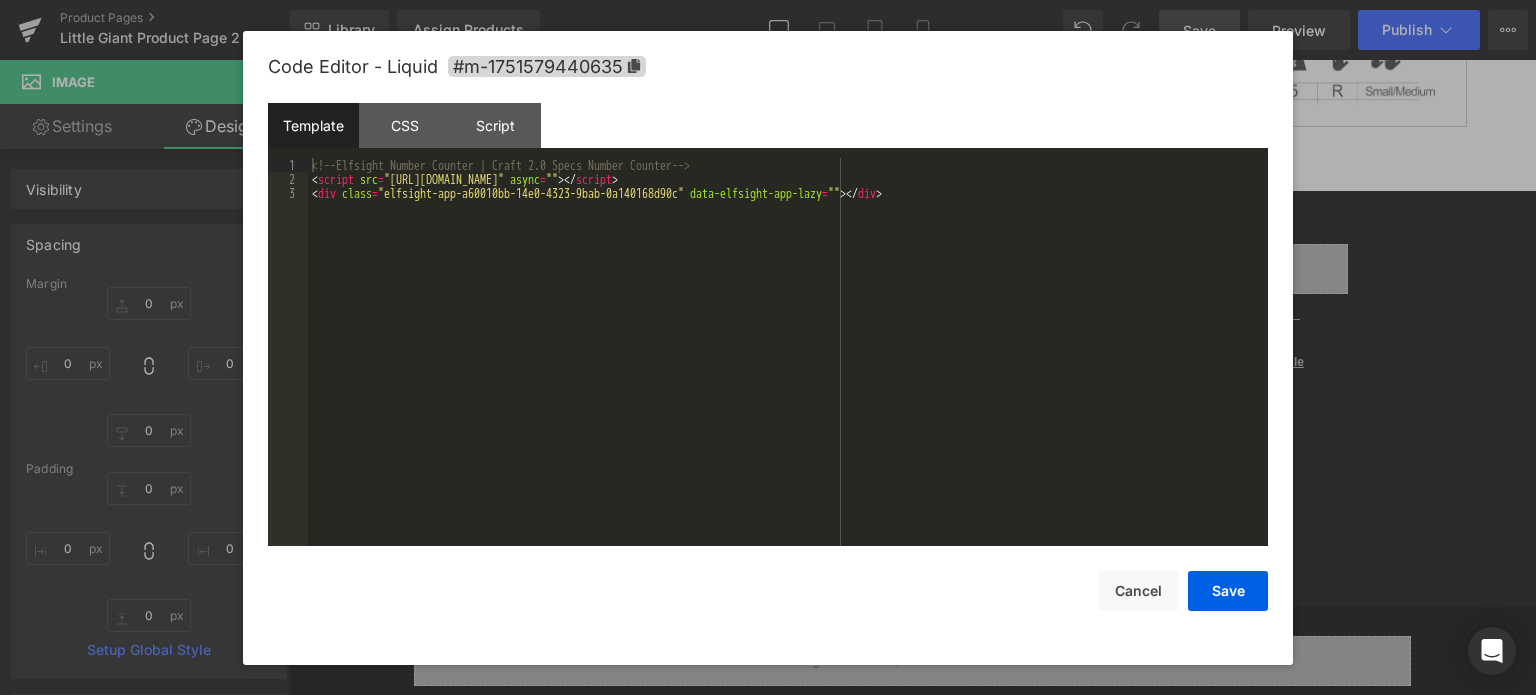 click on "<!--  Elfsight Number Counter | Craft 2.0 Specs Number Counter  --> < script   src = "[URL][DOMAIN_NAME]"   async = "" > </ script > < div   class = "elfsight-app-a60010bb-14e0-4323-9bab-0a140168d90c"   data-elfsight-app-lazy = "" > </ div >" at bounding box center (788, 367) 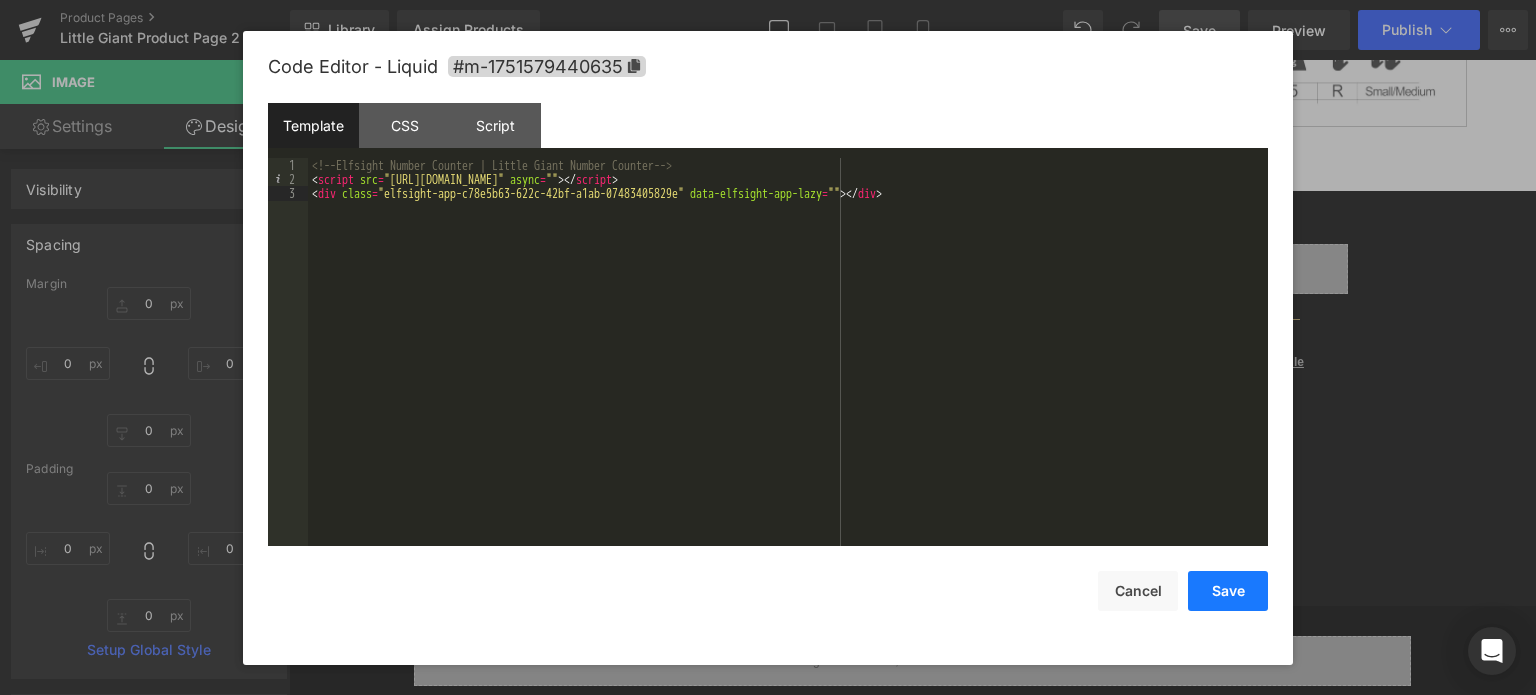 click on "Save" at bounding box center [1228, 591] 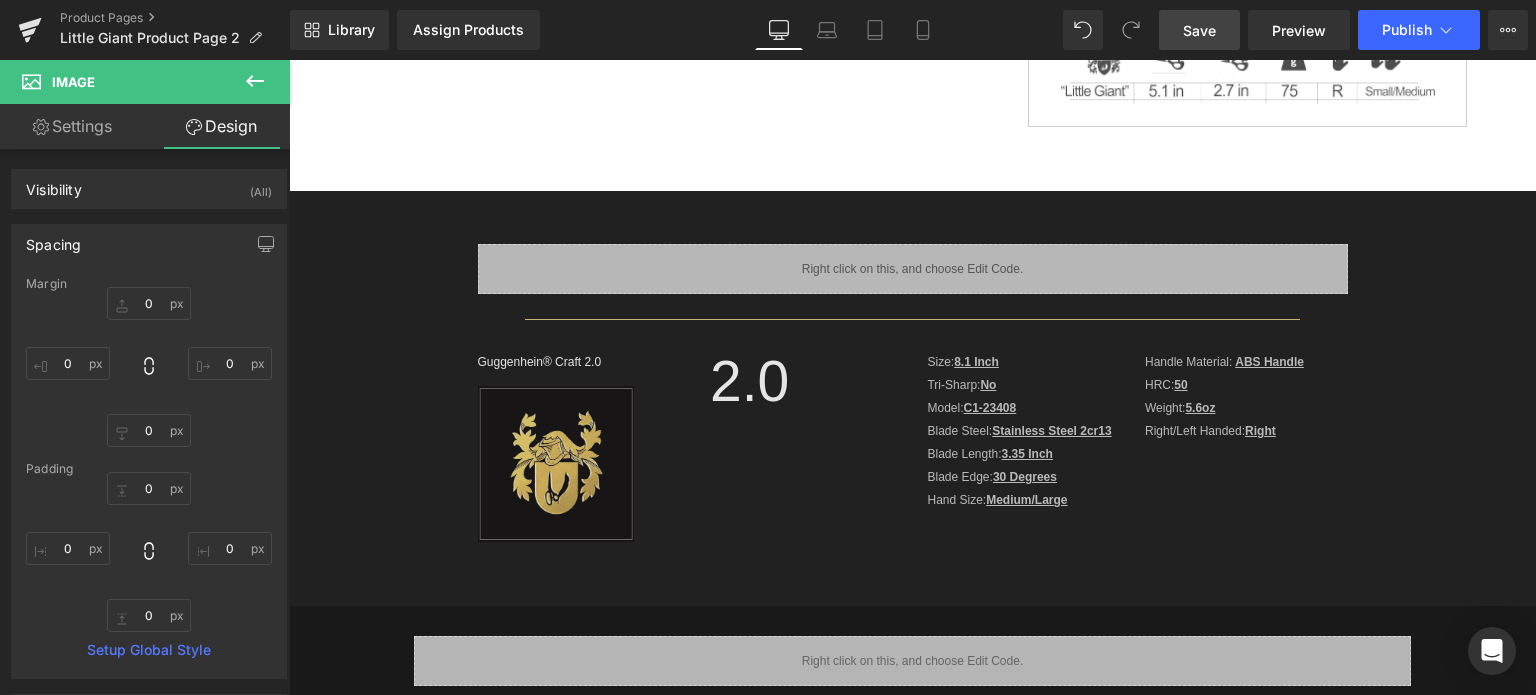 click on "Save" at bounding box center [1199, 30] 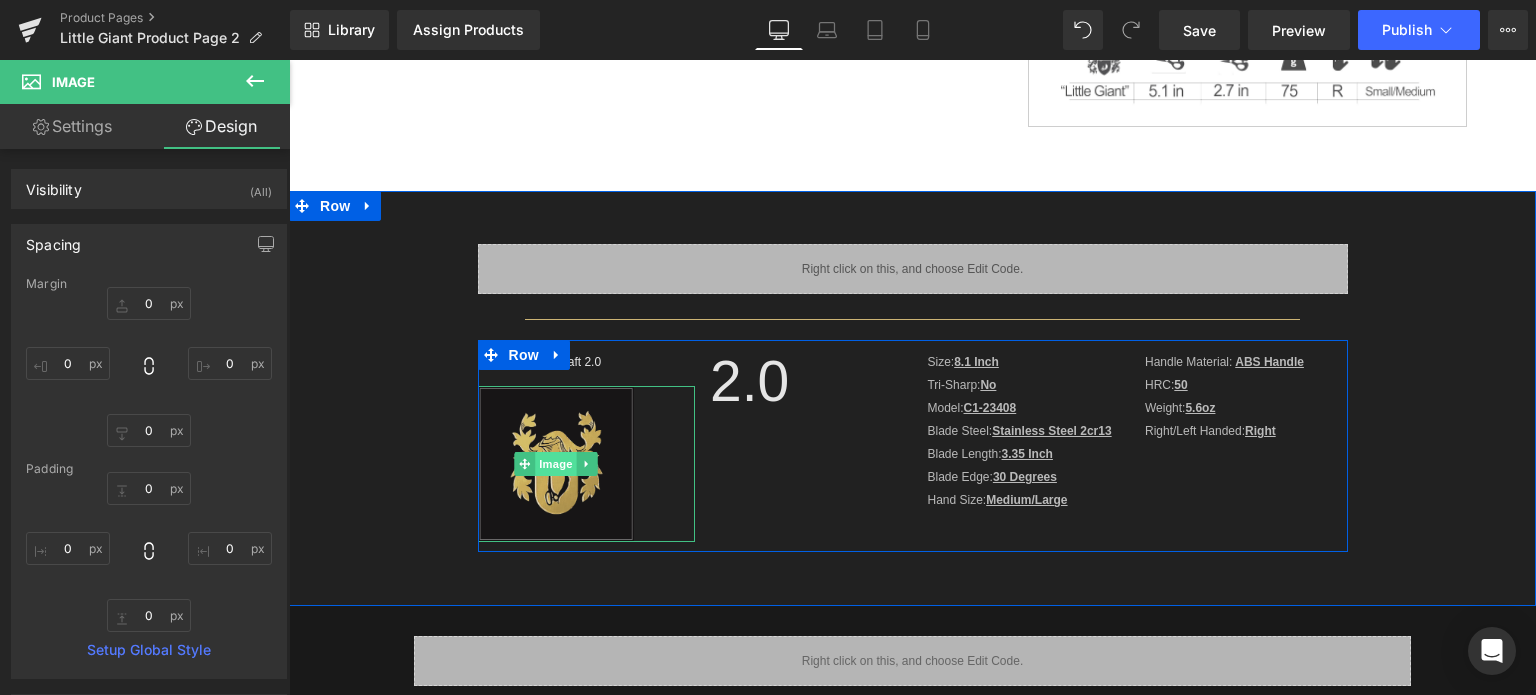 click on "Image" at bounding box center [556, 464] 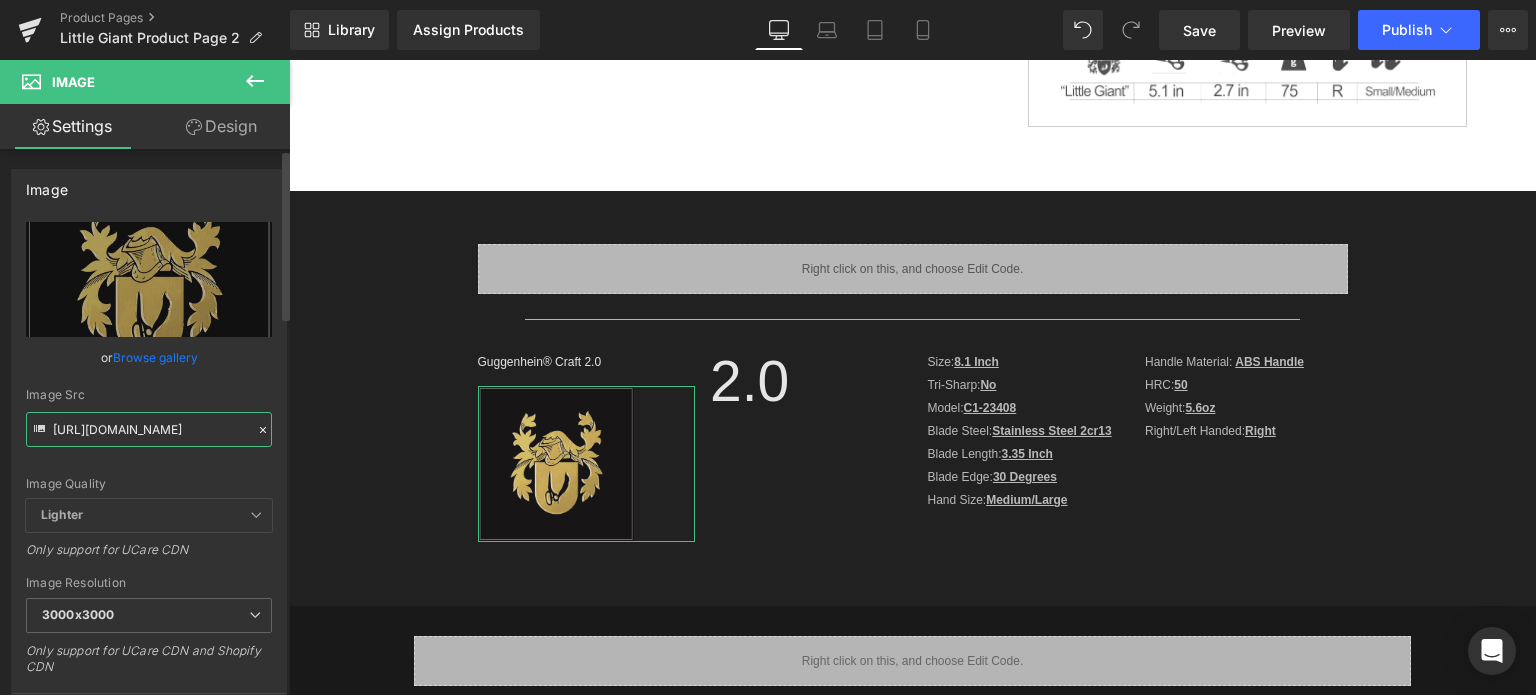 click on "[URL][DOMAIN_NAME]" at bounding box center [149, 429] 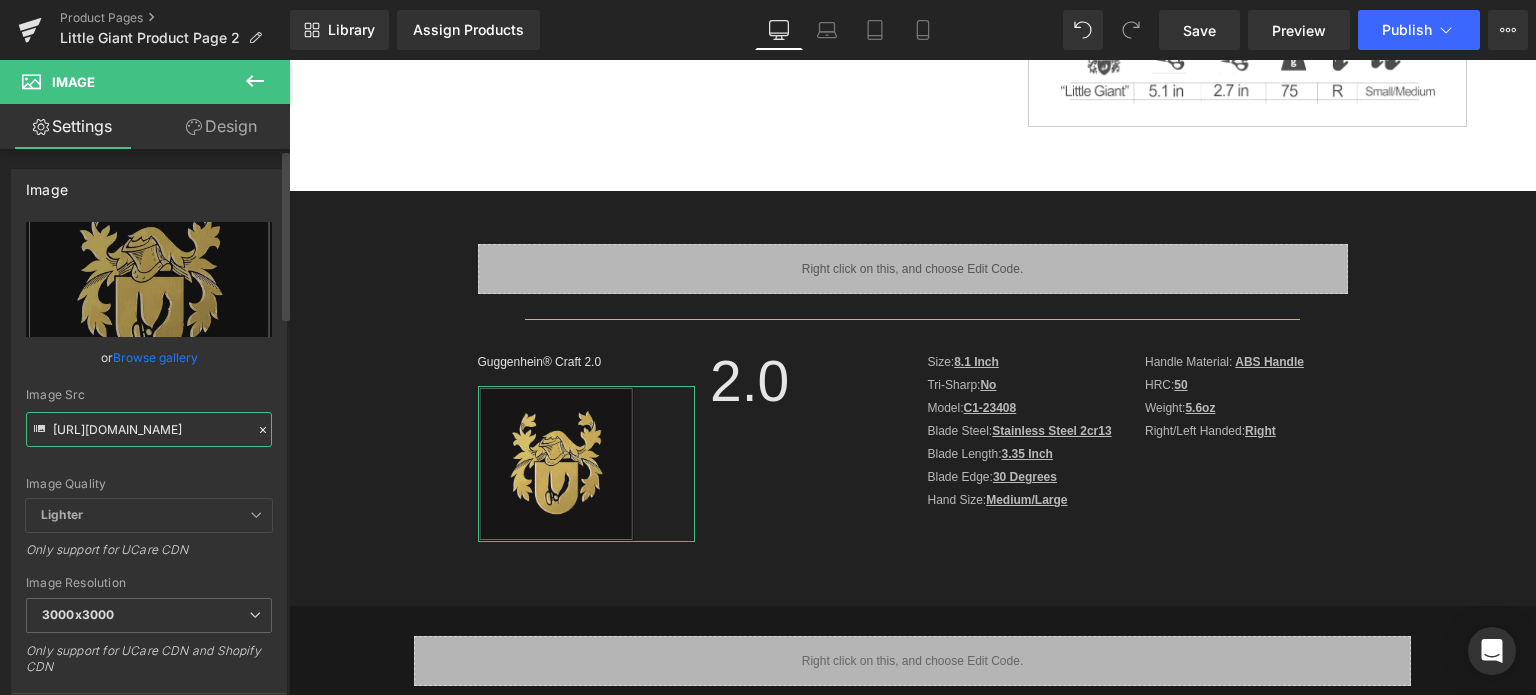 paste on "f174b49c-ca28-4a31-8b07-04c3e2d2714e.jpg?v=1752739758" 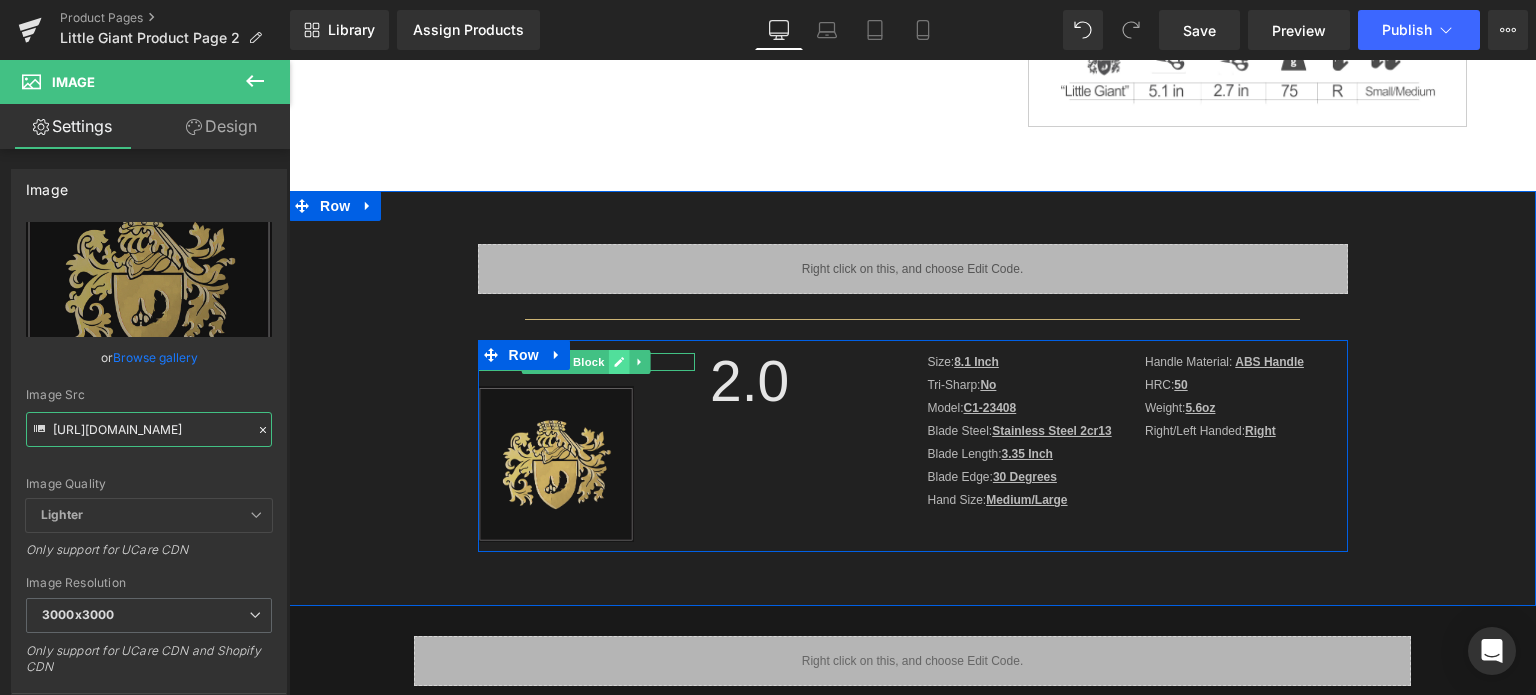 type on "[URL][DOMAIN_NAME]" 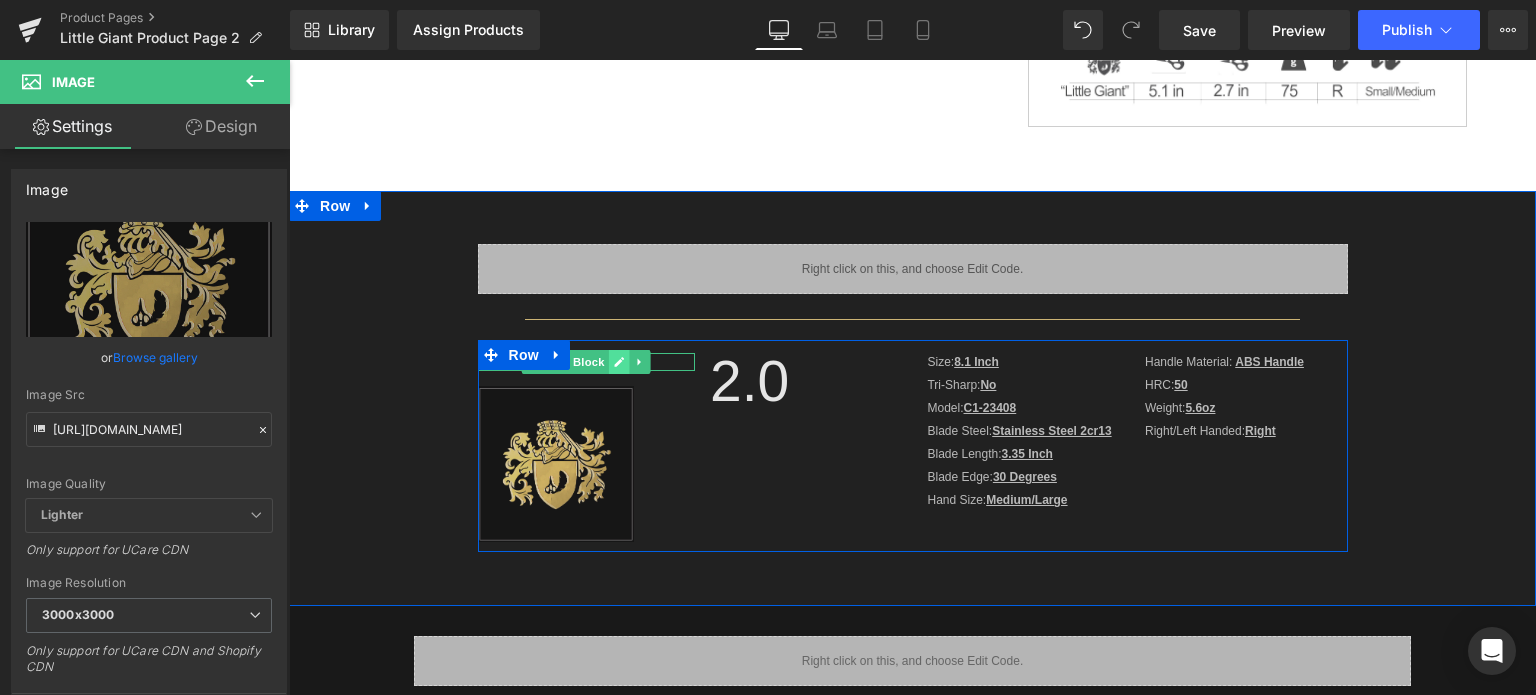 click at bounding box center (619, 362) 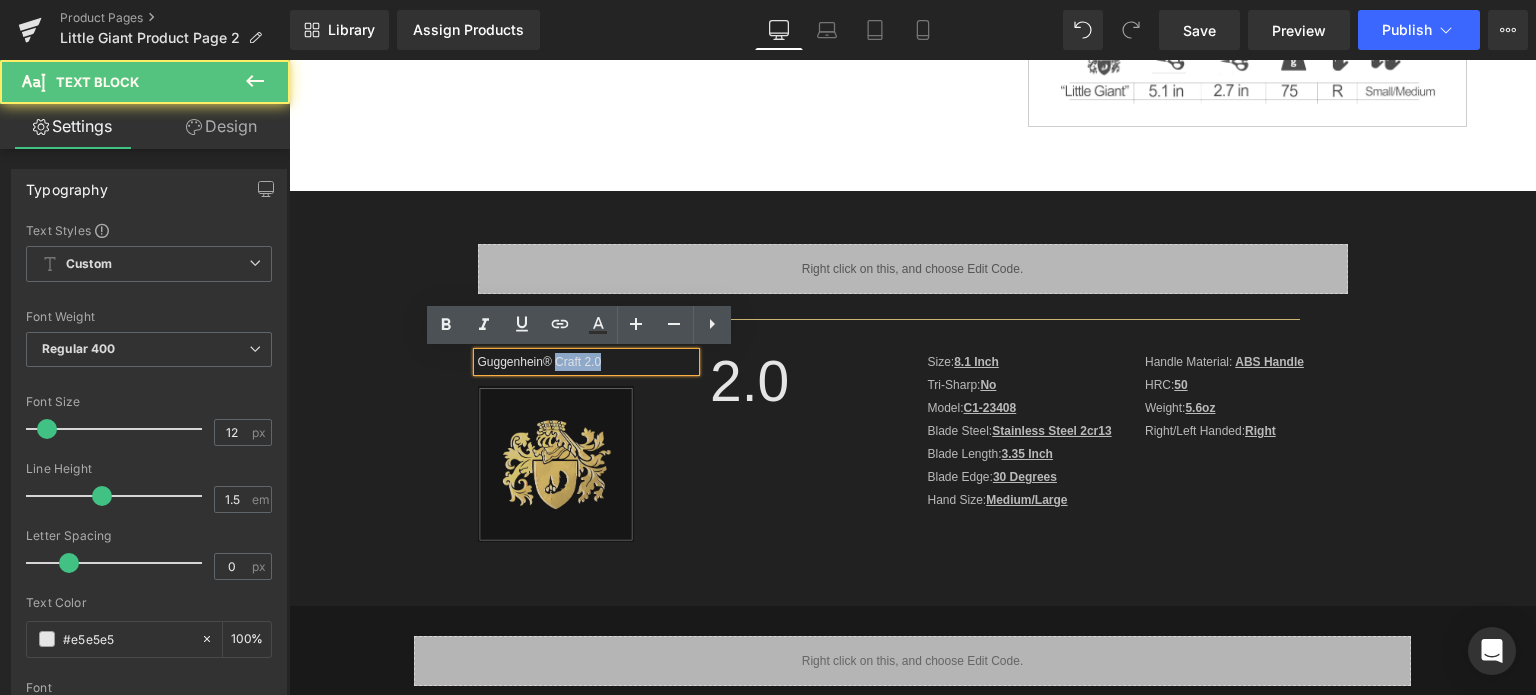 drag, startPoint x: 603, startPoint y: 362, endPoint x: 550, endPoint y: 361, distance: 53.009434 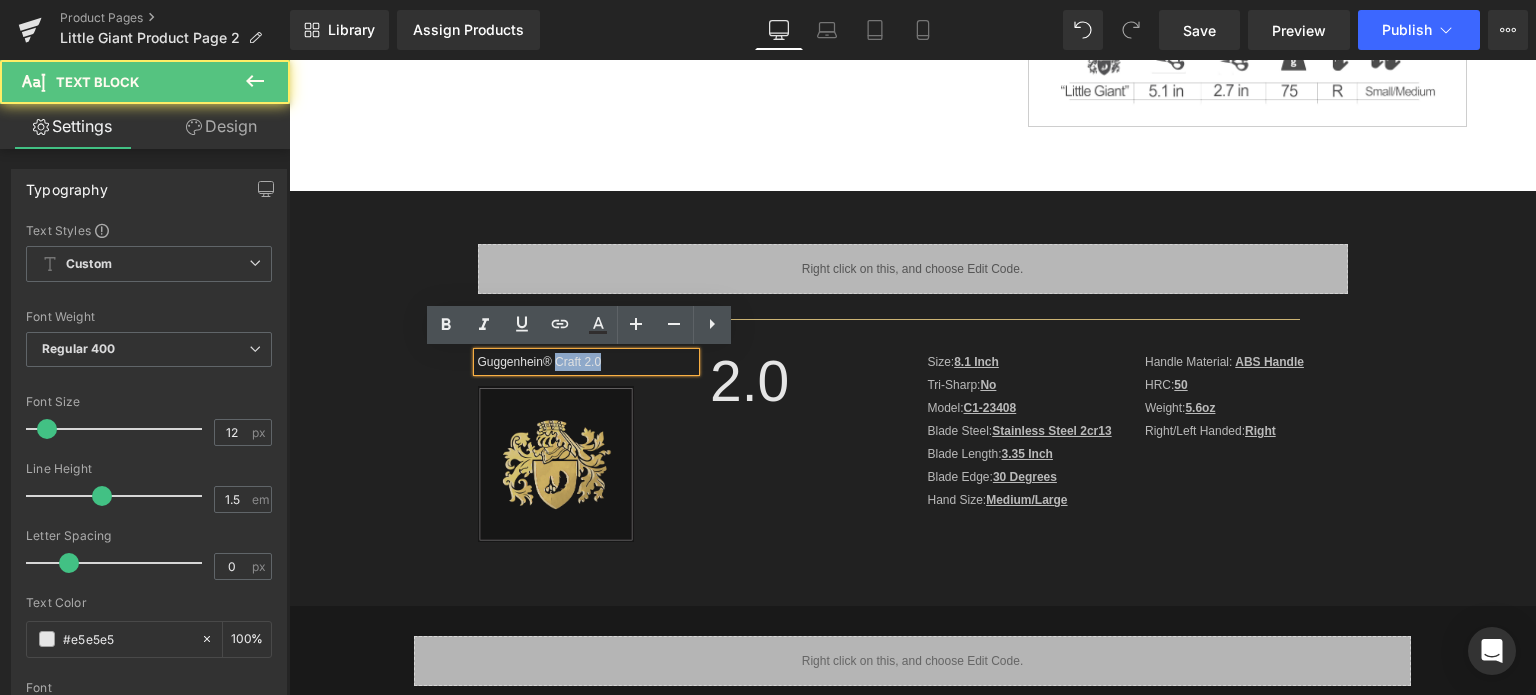 click on "Guggenhein® Craft 2.0" at bounding box center (587, 362) 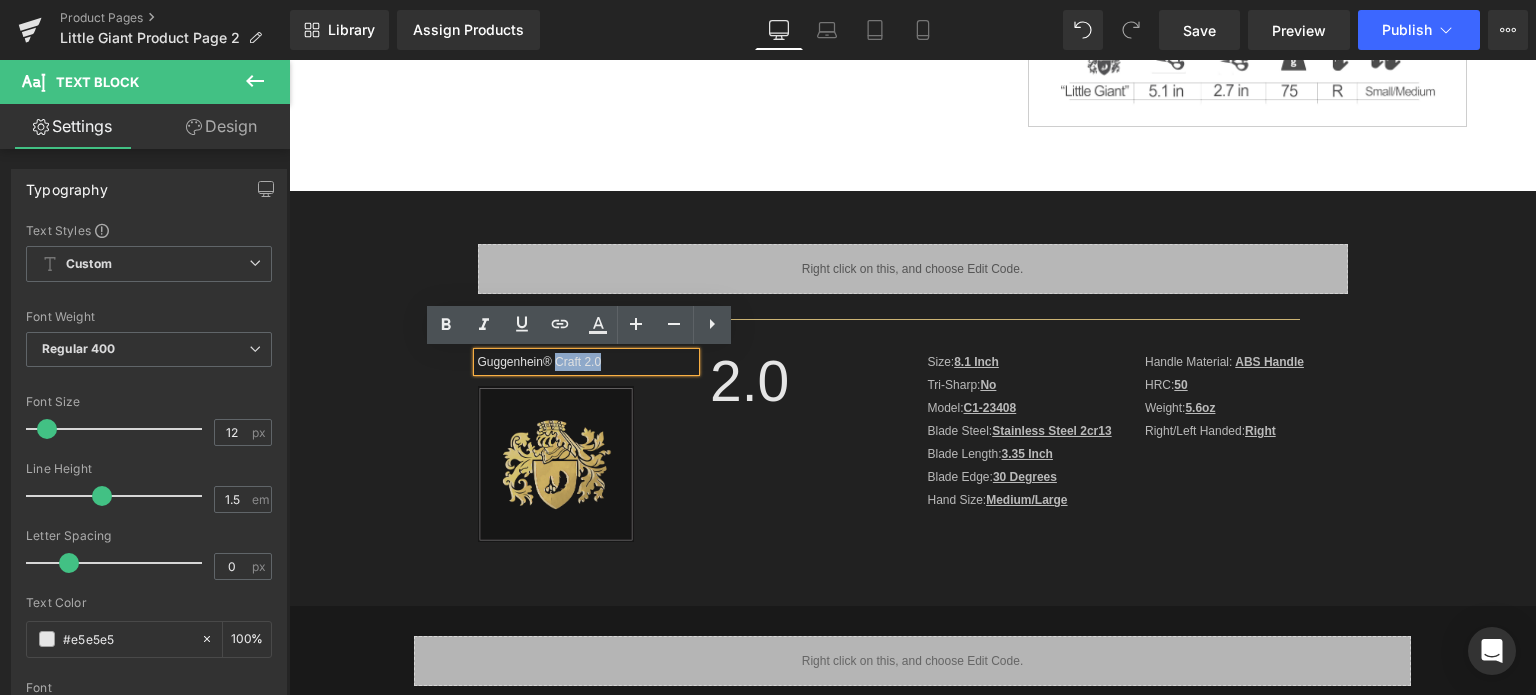 type 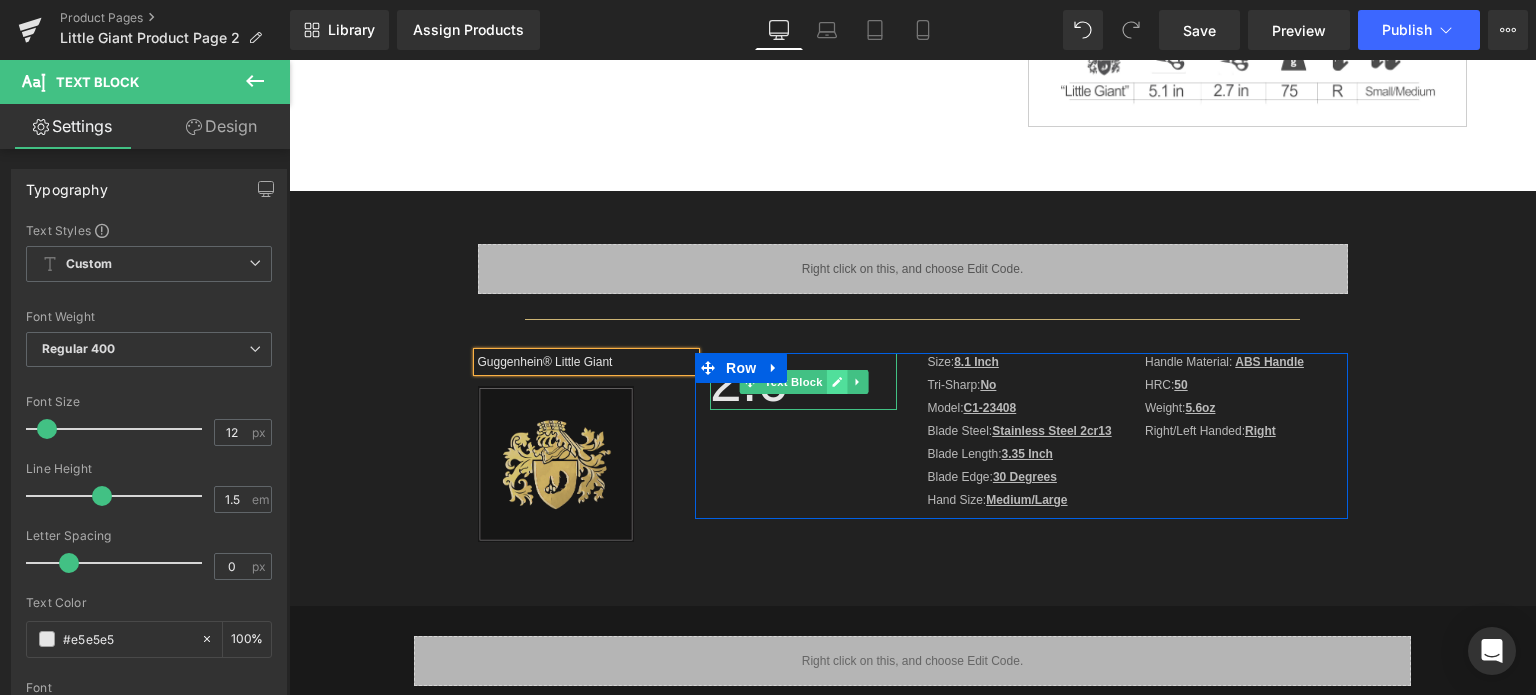 click 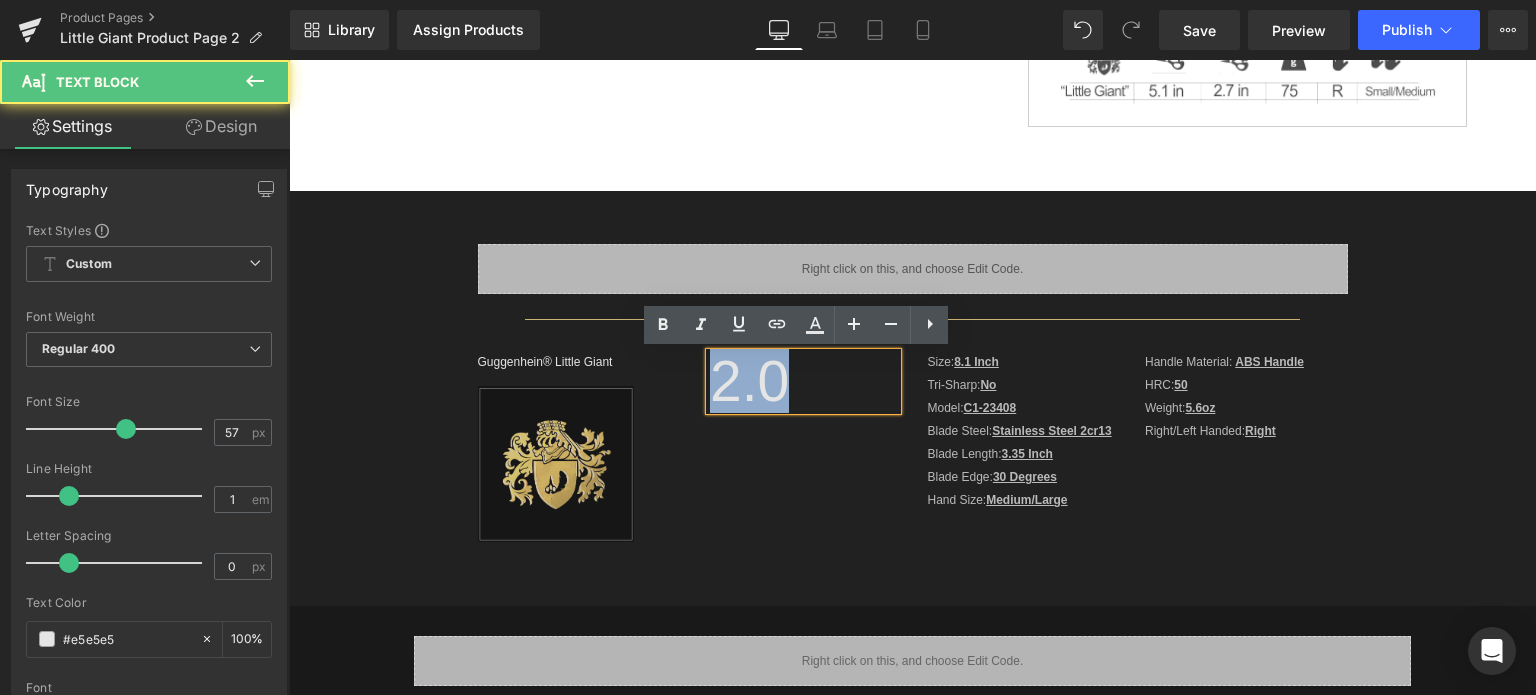 drag, startPoint x: 784, startPoint y: 383, endPoint x: 713, endPoint y: 381, distance: 71.02816 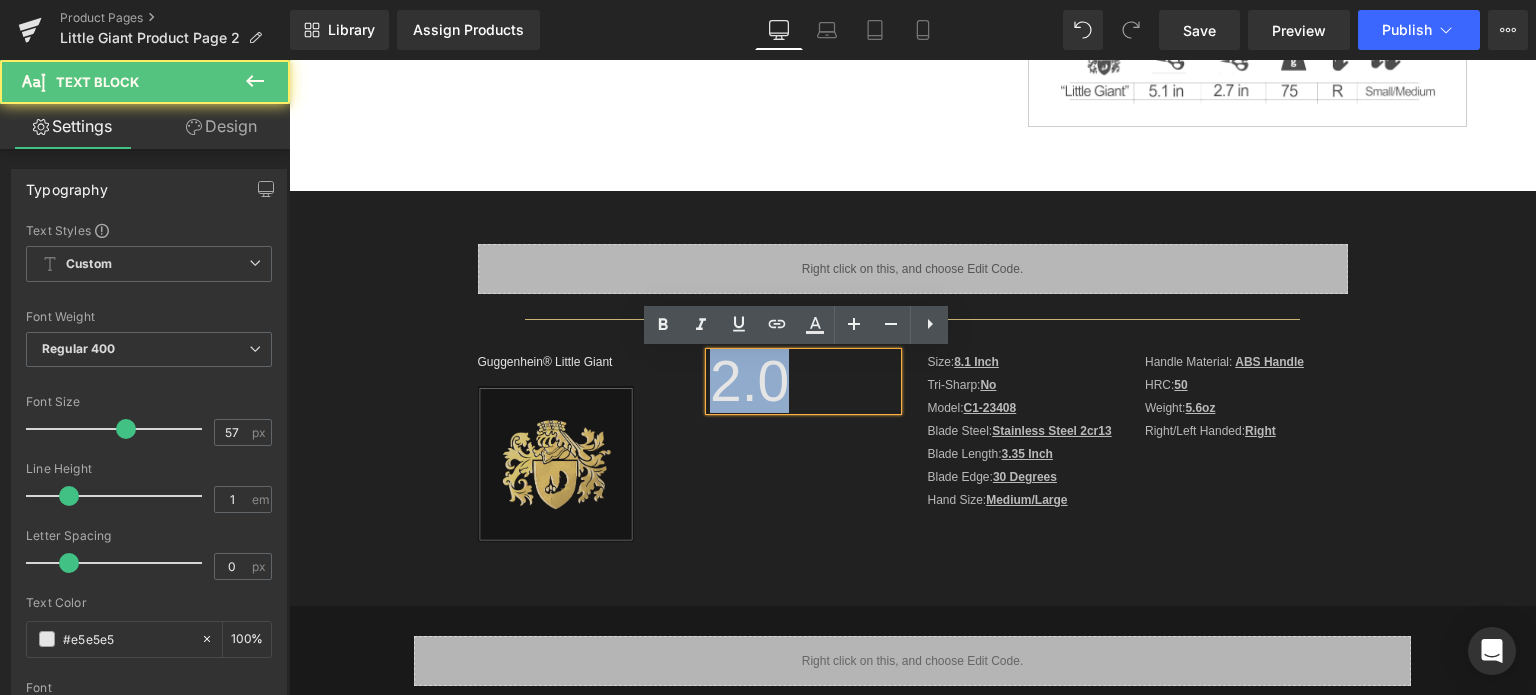 click on "2.0" at bounding box center (803, 381) 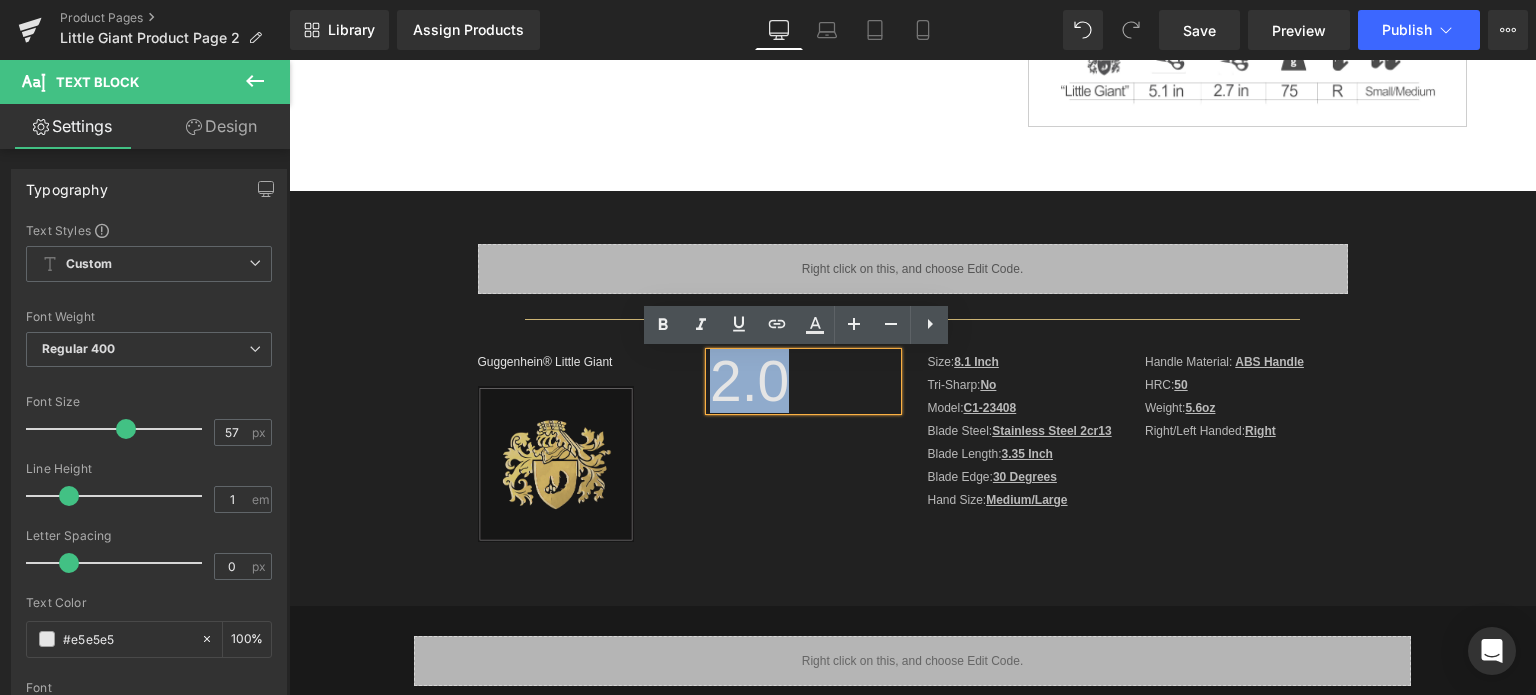 type 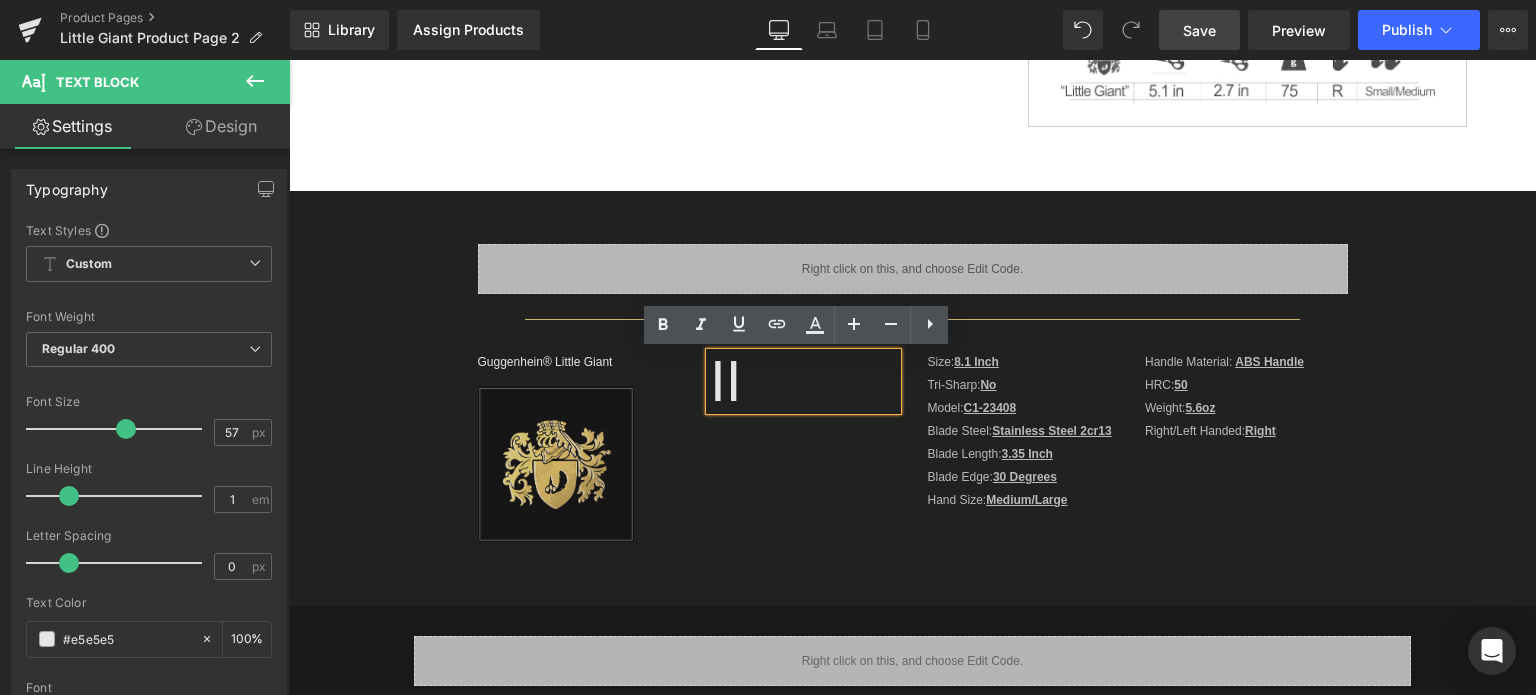 click on "Save" at bounding box center [1199, 30] 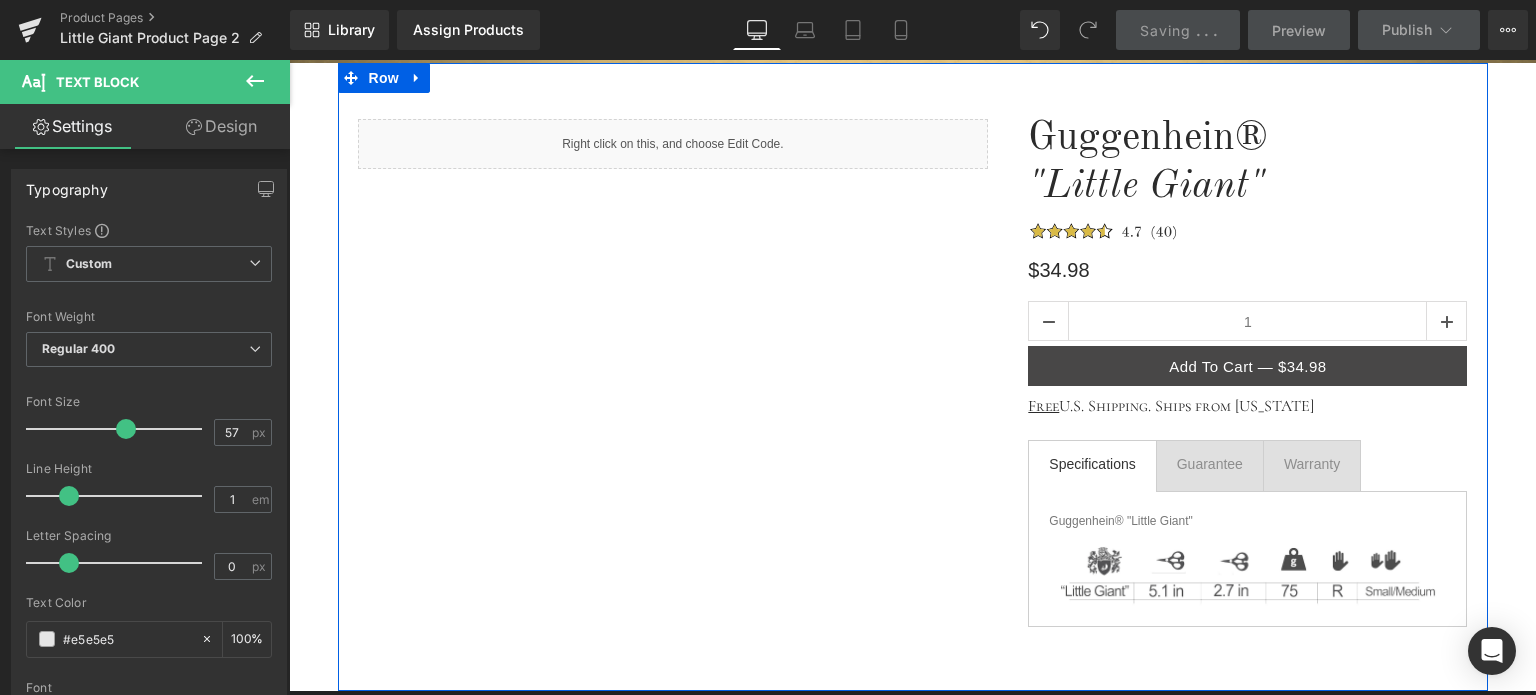 scroll, scrollTop: 300, scrollLeft: 0, axis: vertical 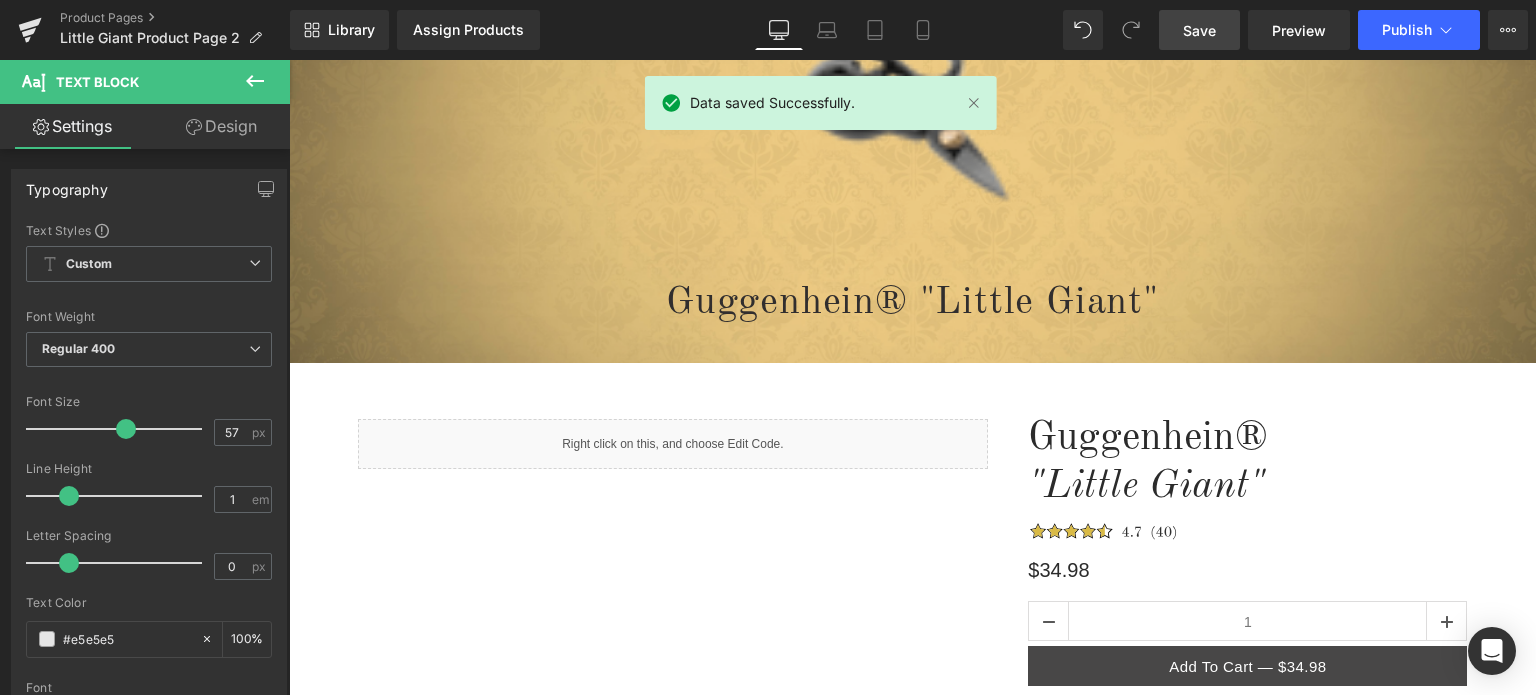 click on "Save" at bounding box center [1199, 30] 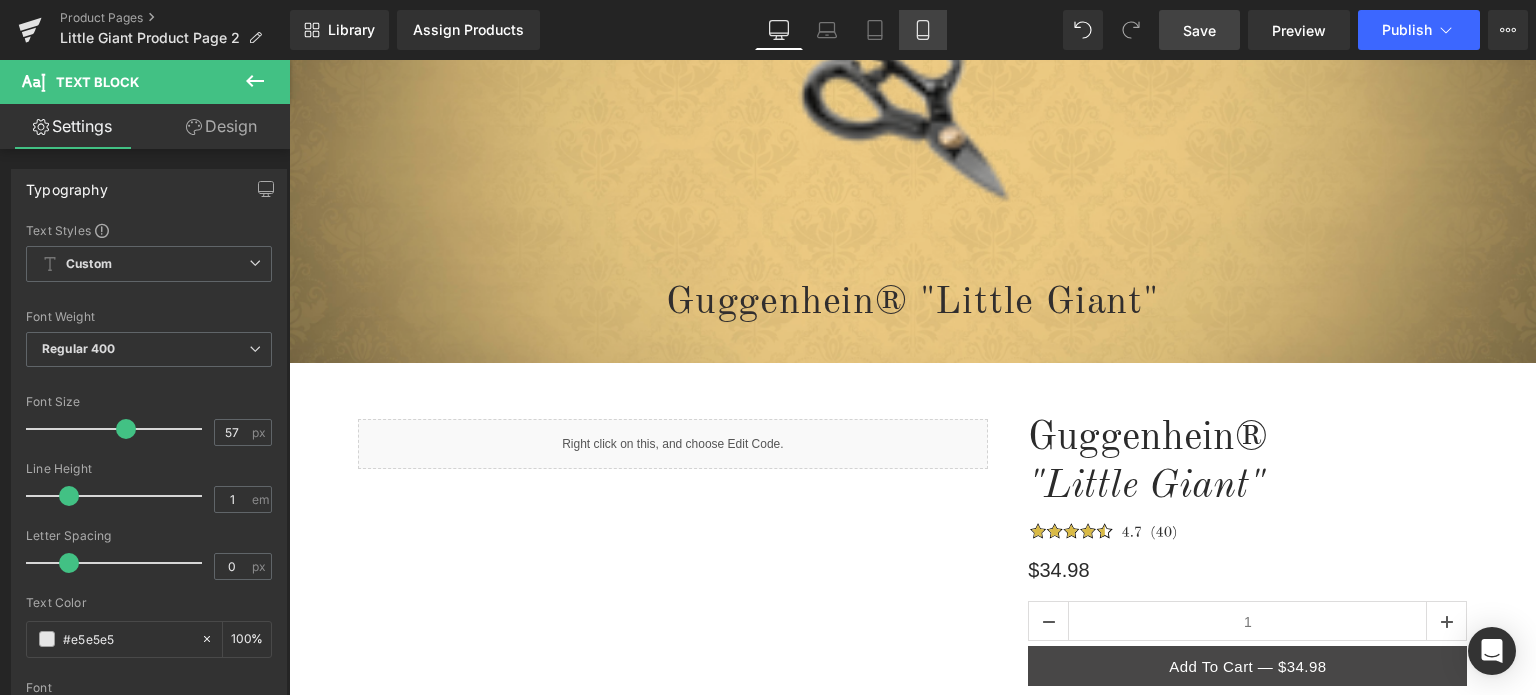 click 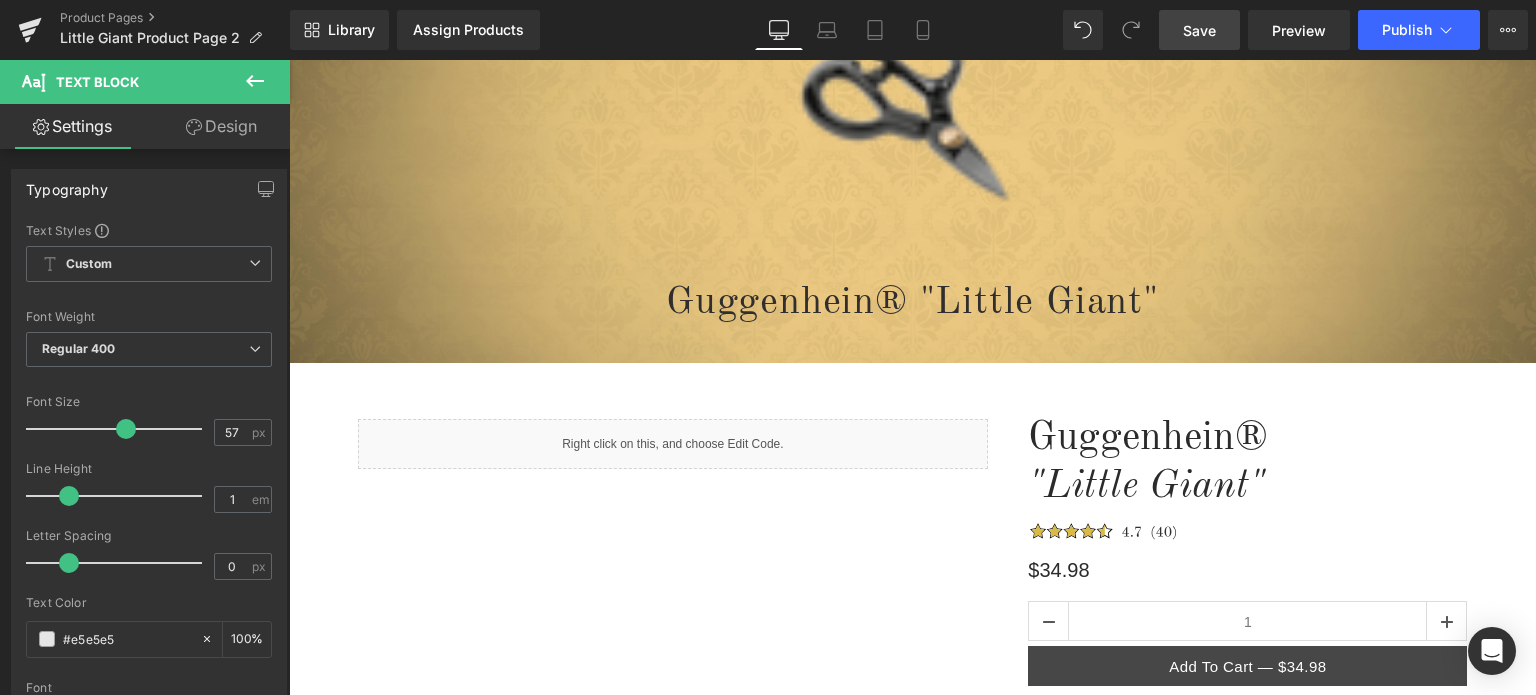 type on "100" 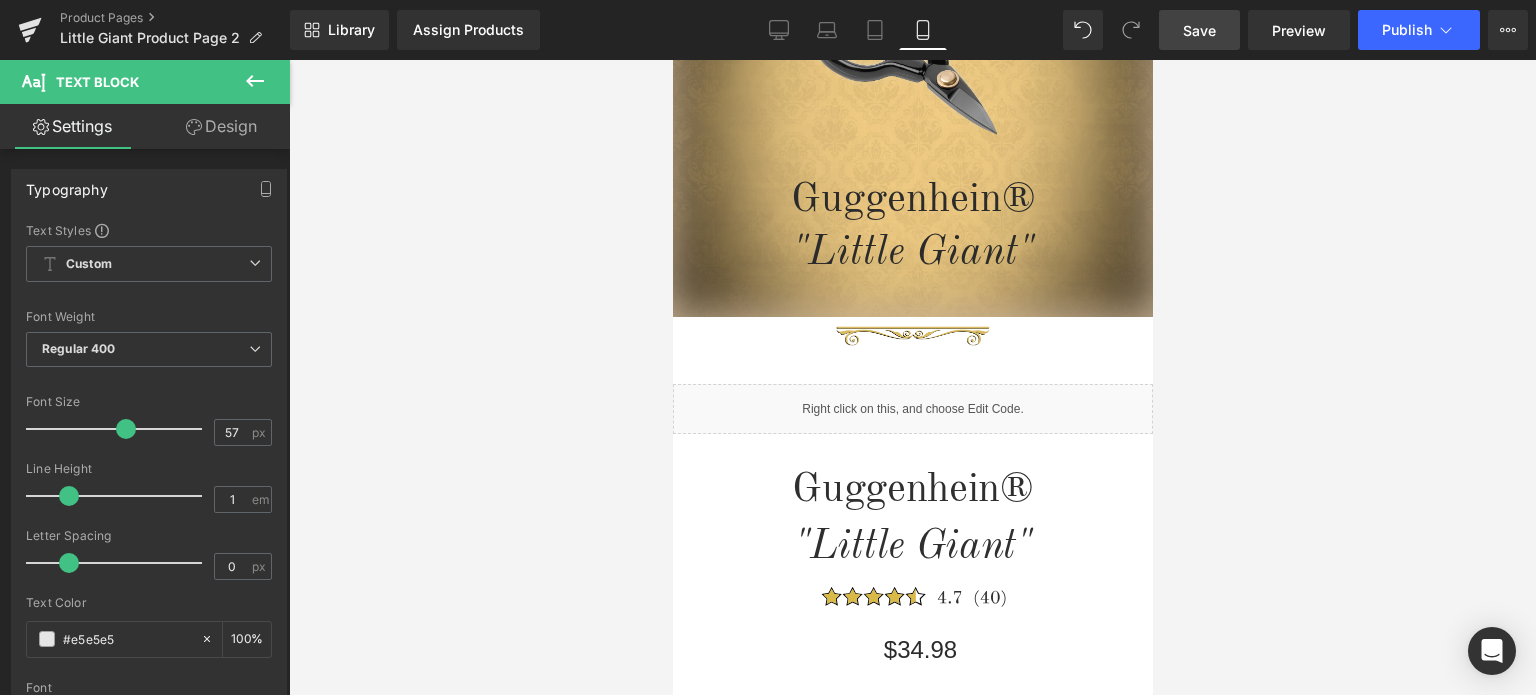 scroll, scrollTop: 0, scrollLeft: 0, axis: both 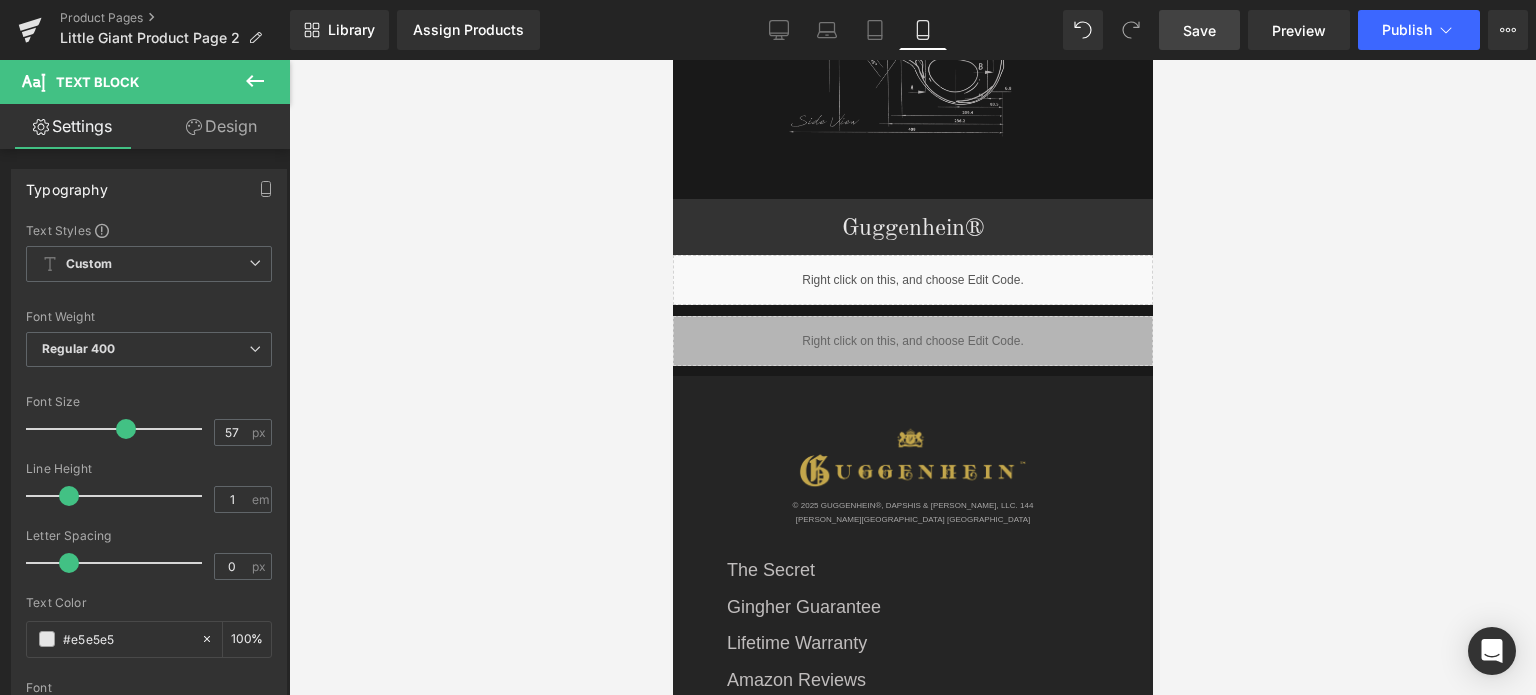 drag, startPoint x: 1144, startPoint y: 101, endPoint x: 1833, endPoint y: 390, distance: 747.15594 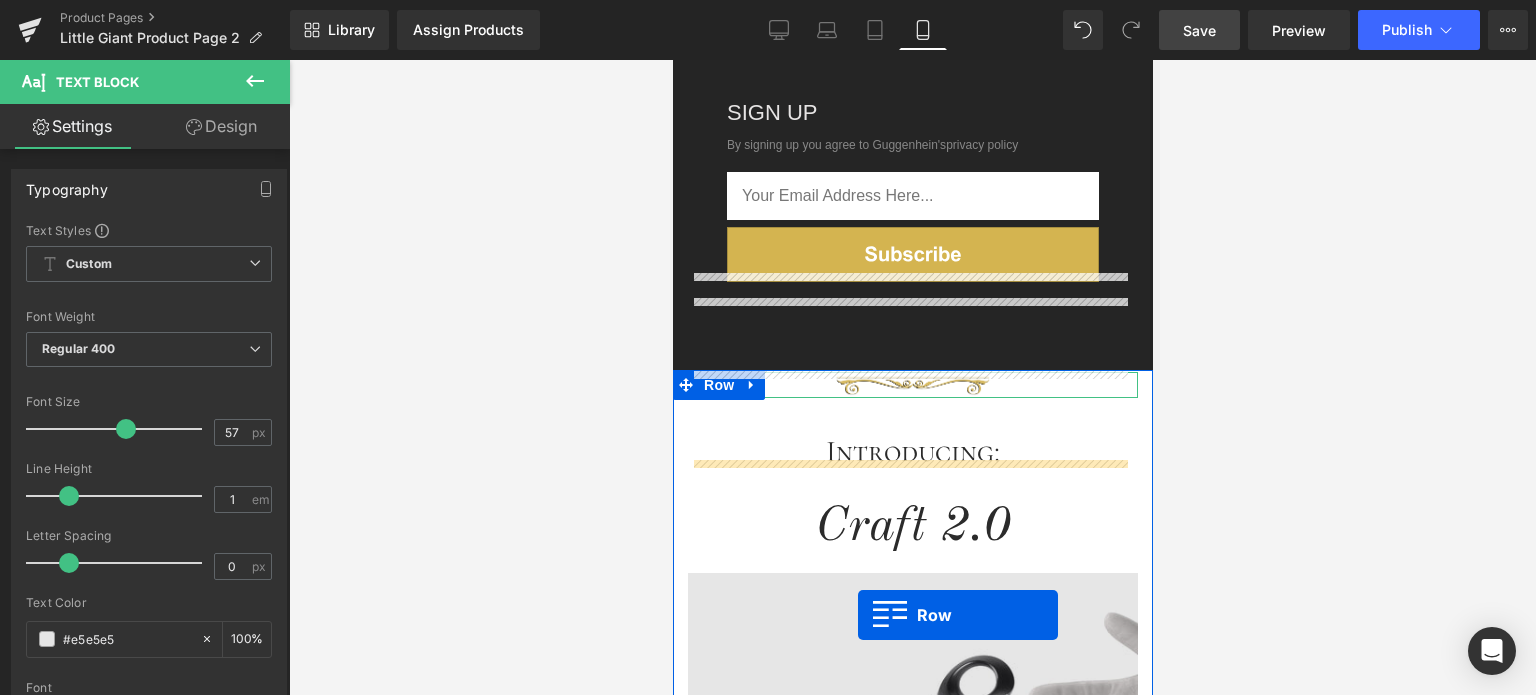 scroll, scrollTop: 3490, scrollLeft: 0, axis: vertical 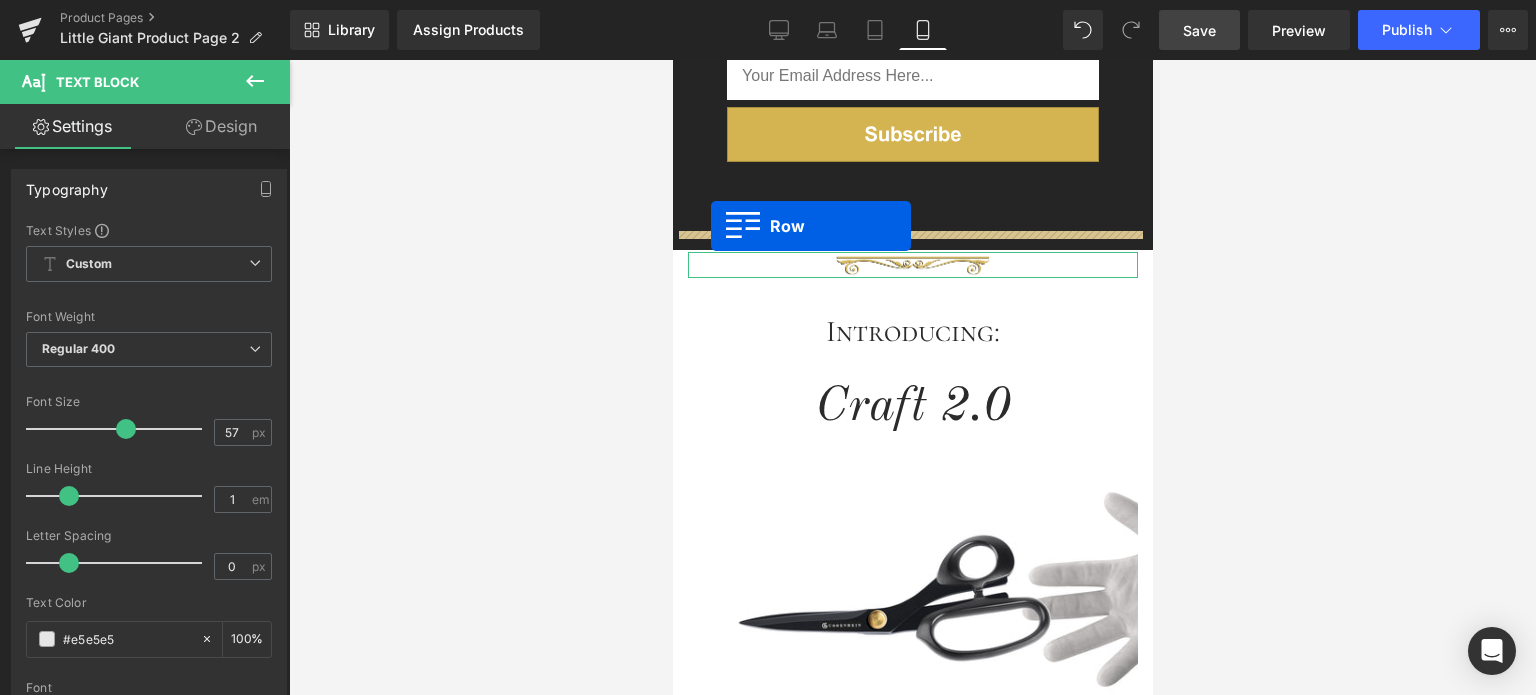 drag, startPoint x: 677, startPoint y: 251, endPoint x: 710, endPoint y: 226, distance: 41.400482 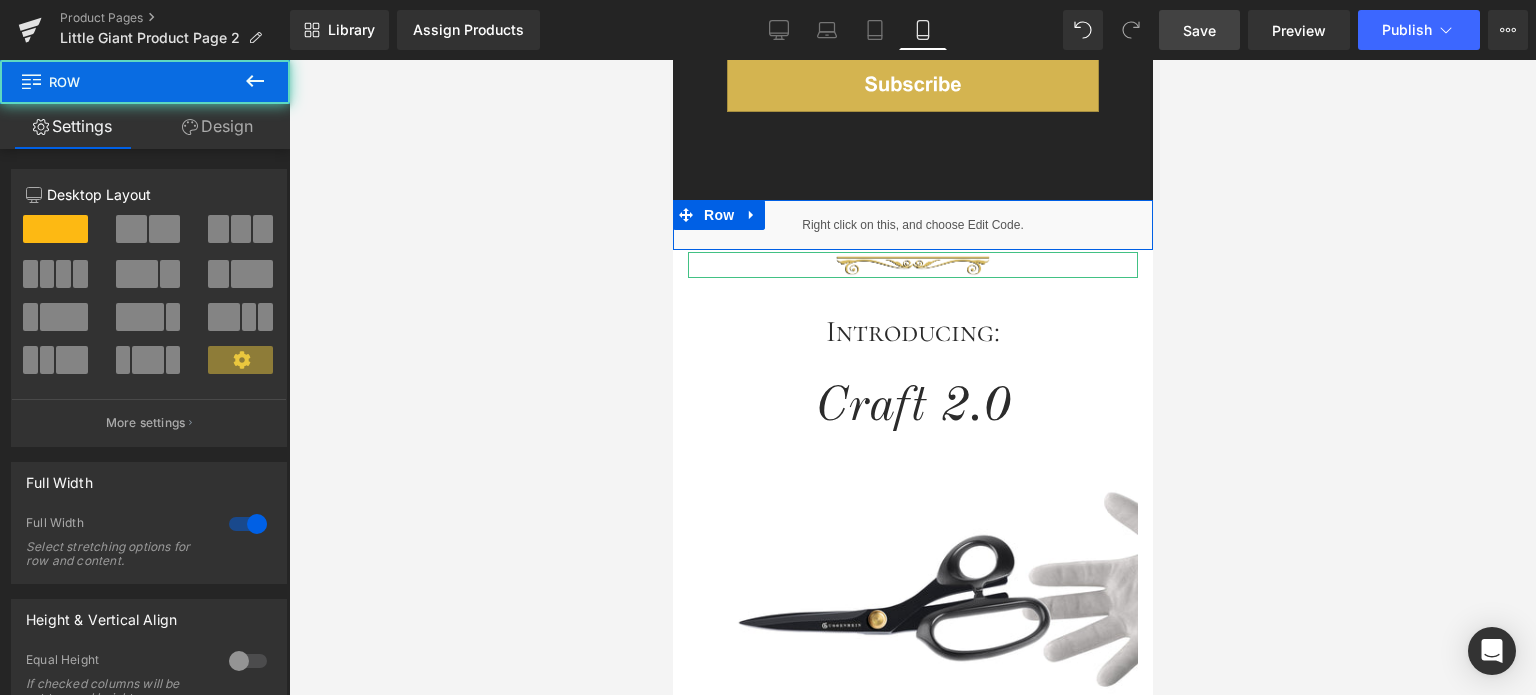 scroll, scrollTop: 3440, scrollLeft: 0, axis: vertical 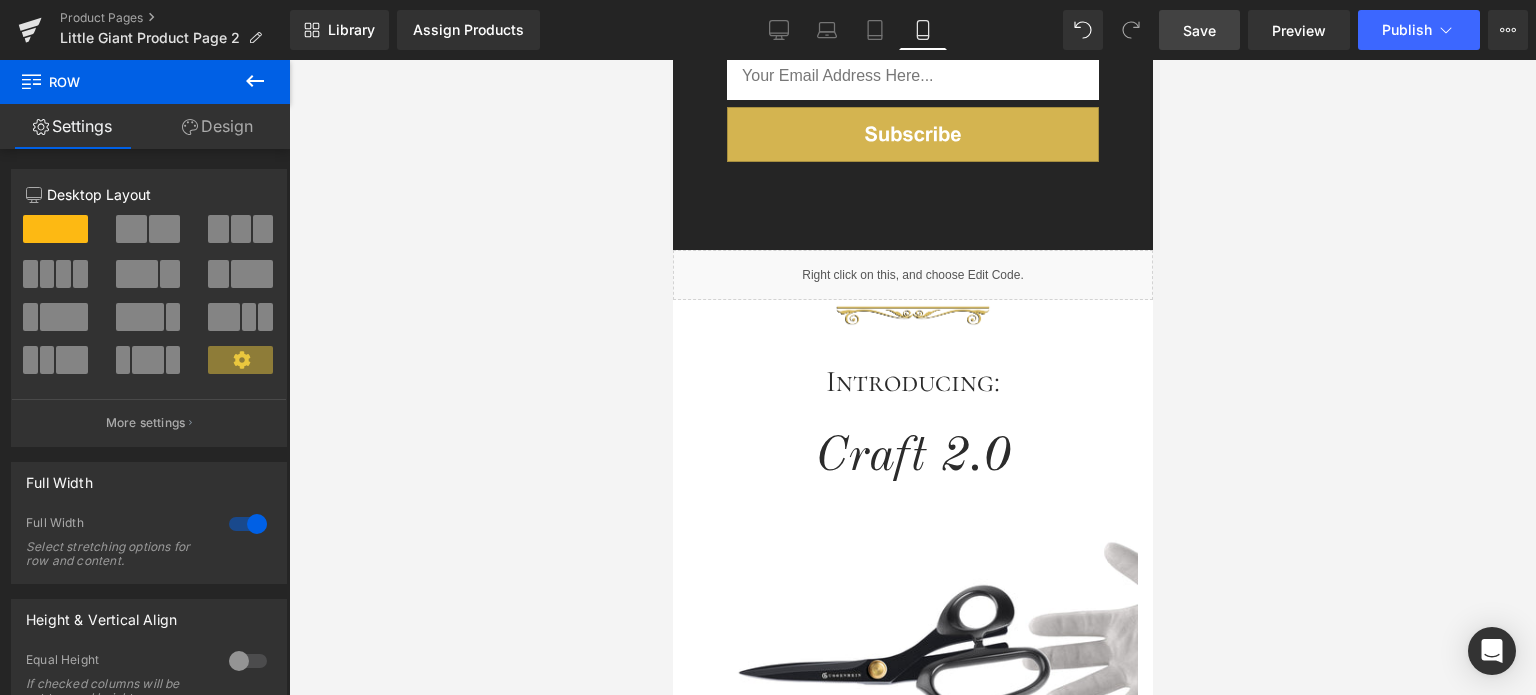 click on "Save" at bounding box center [1199, 30] 